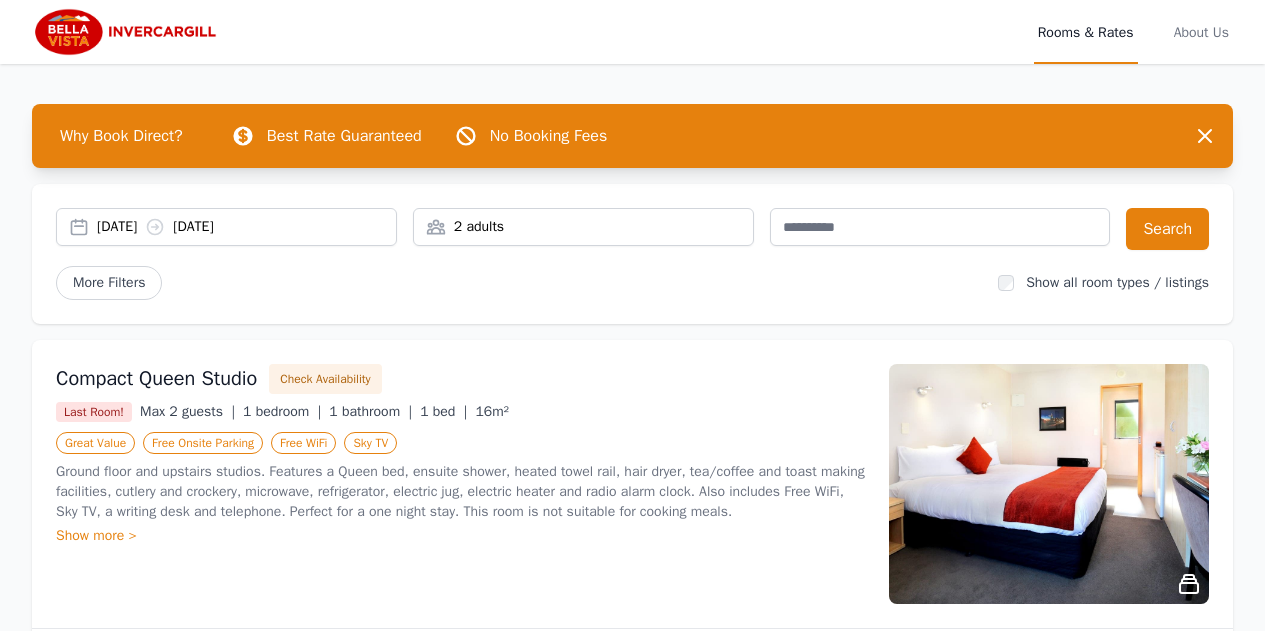 scroll, scrollTop: 0, scrollLeft: 0, axis: both 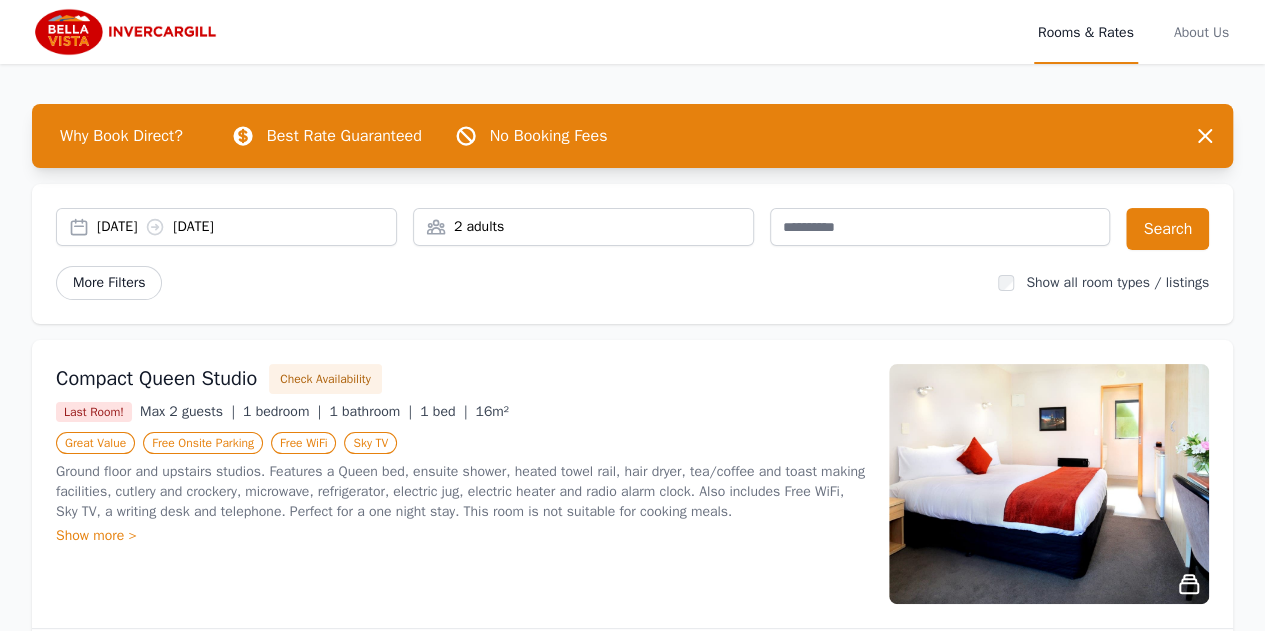 click on "More Filters" at bounding box center (109, 283) 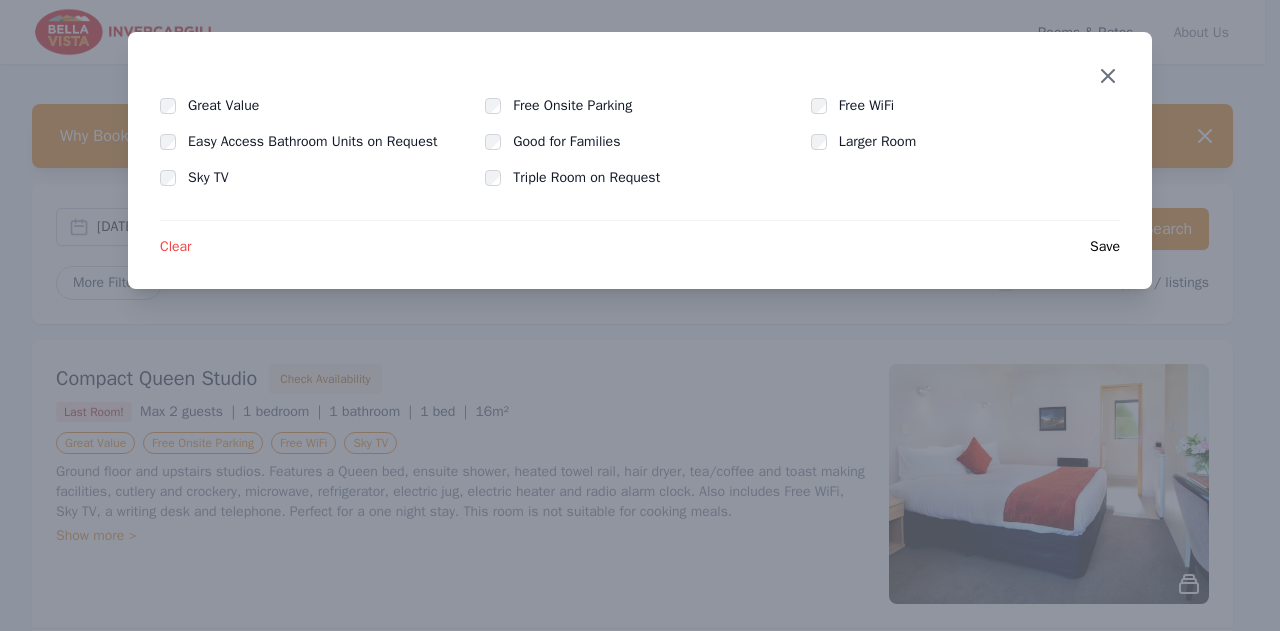 click at bounding box center (1108, 76) 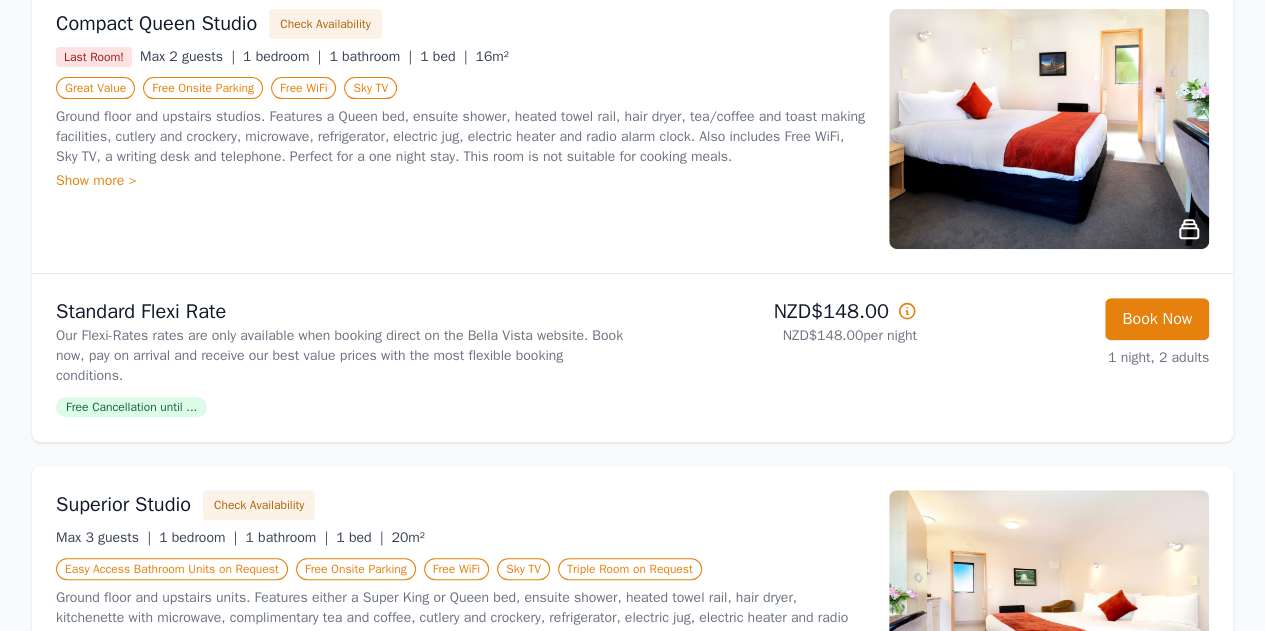scroll, scrollTop: 400, scrollLeft: 0, axis: vertical 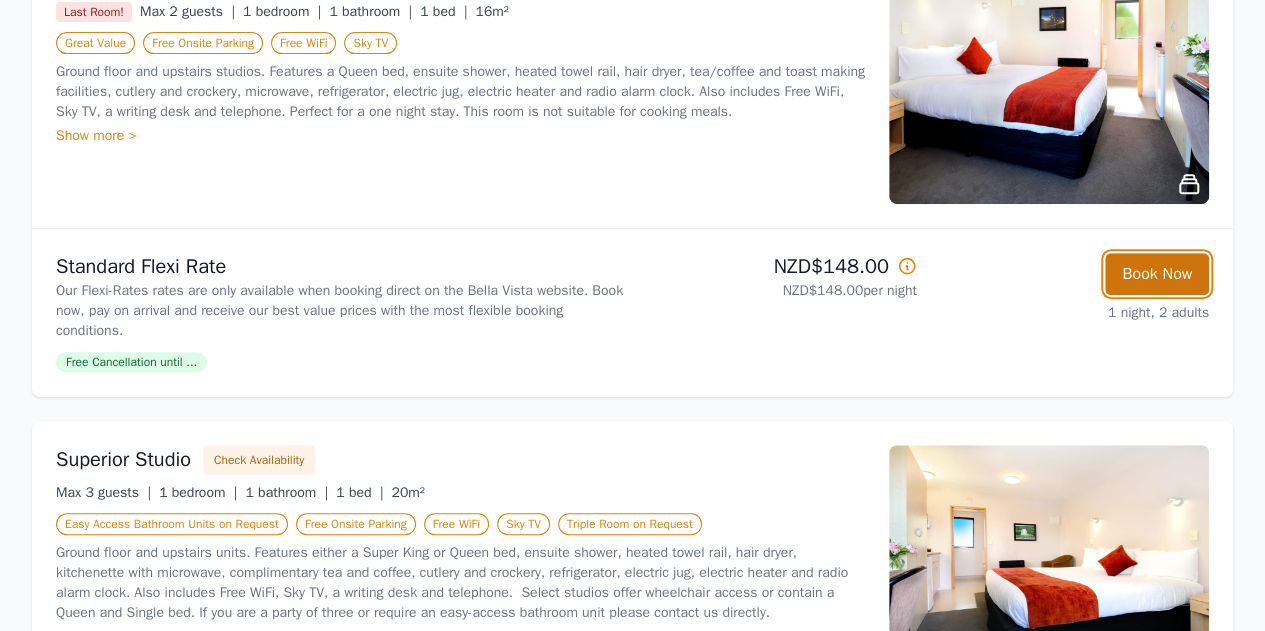 click on "Book Now" at bounding box center (1157, 274) 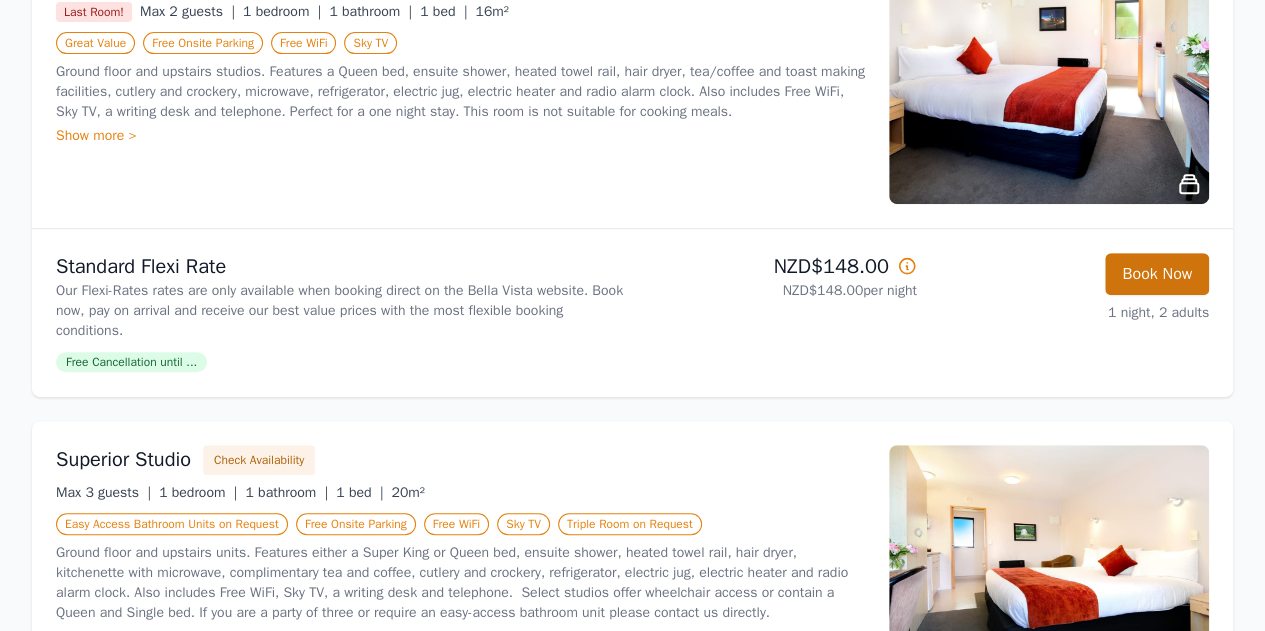 scroll, scrollTop: 96, scrollLeft: 0, axis: vertical 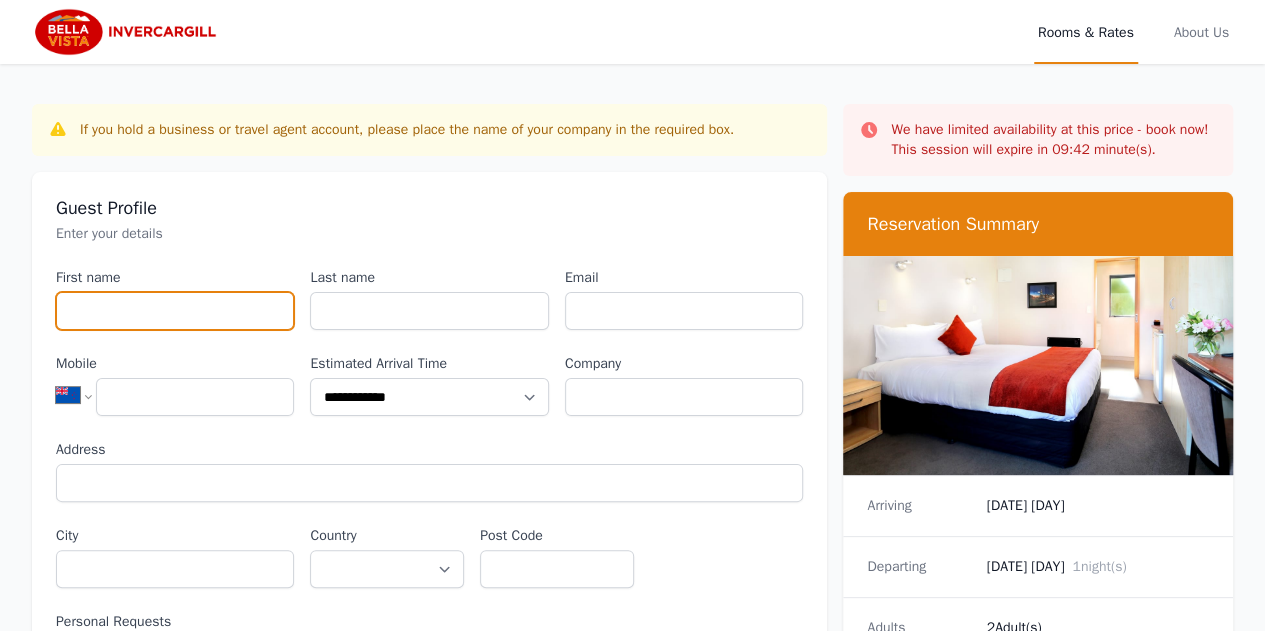 click on "First name" at bounding box center (175, 311) 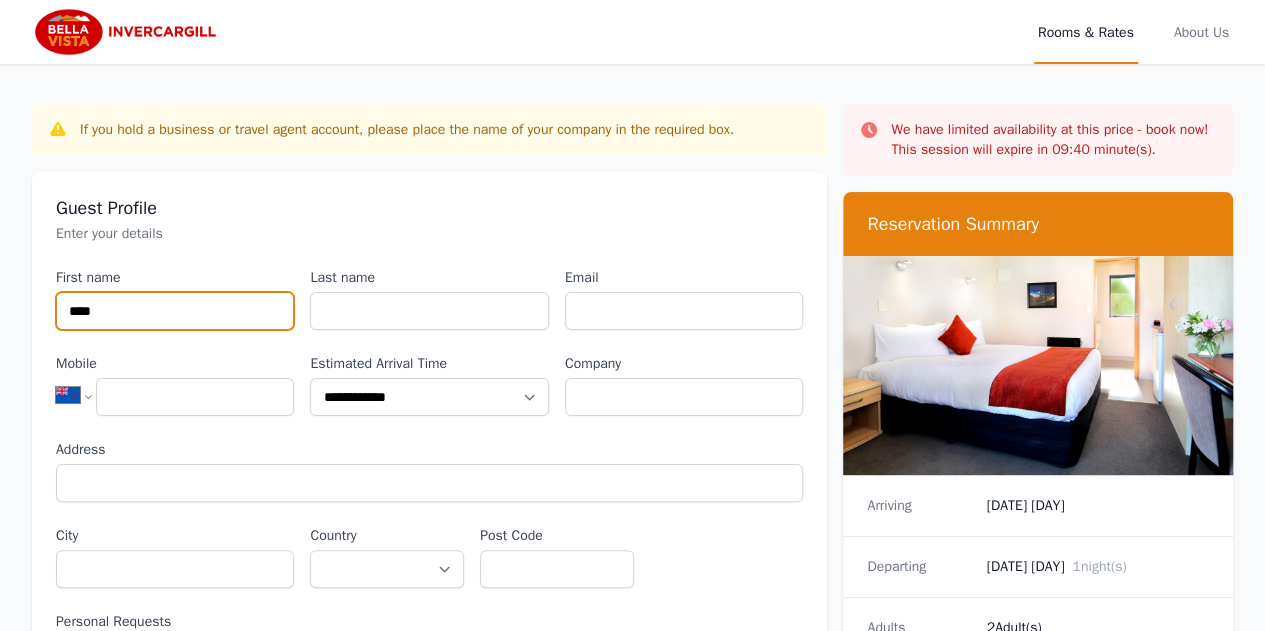 type on "****" 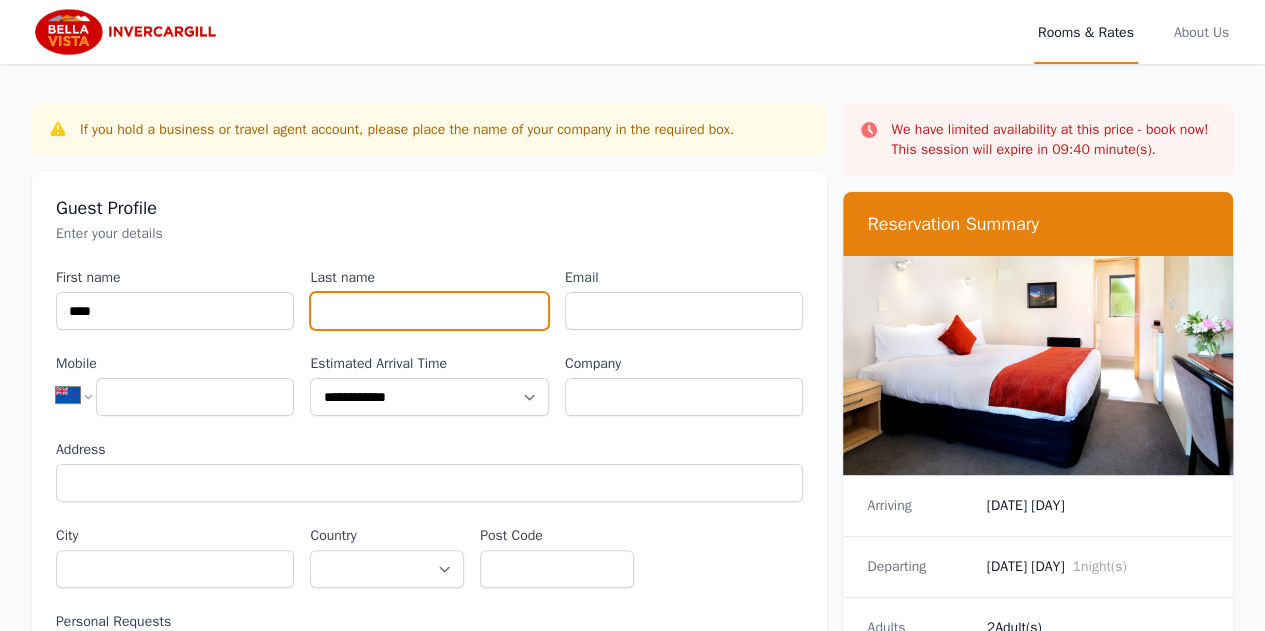 click on "Last name" at bounding box center [429, 311] 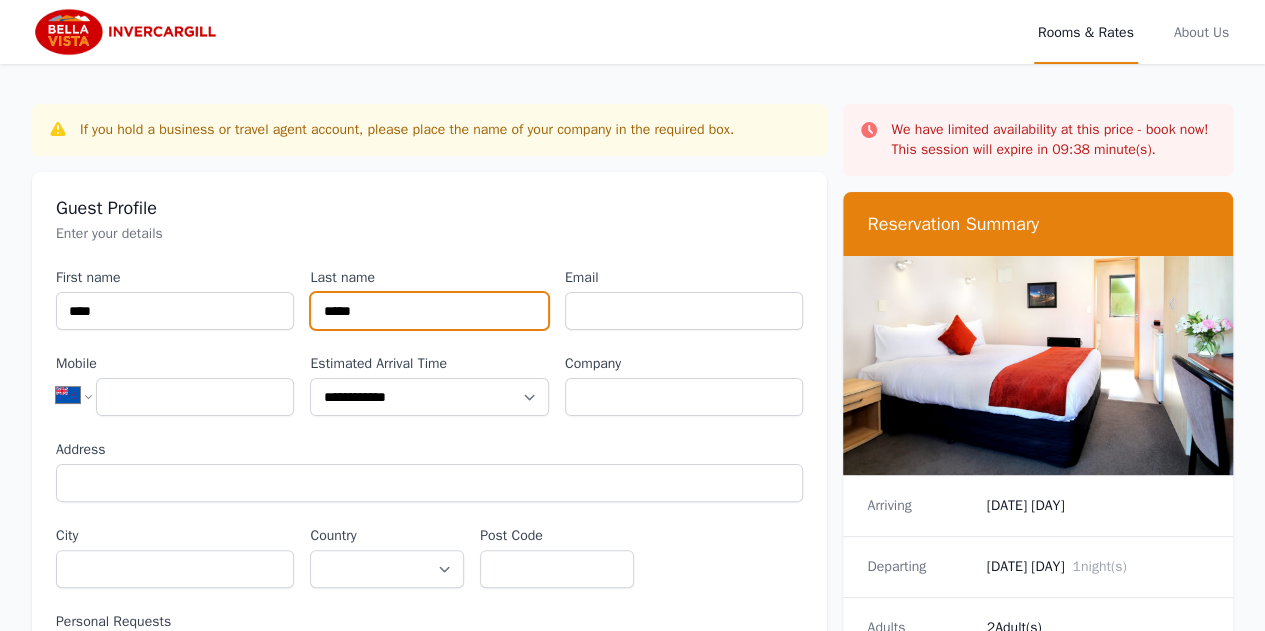 type on "*****" 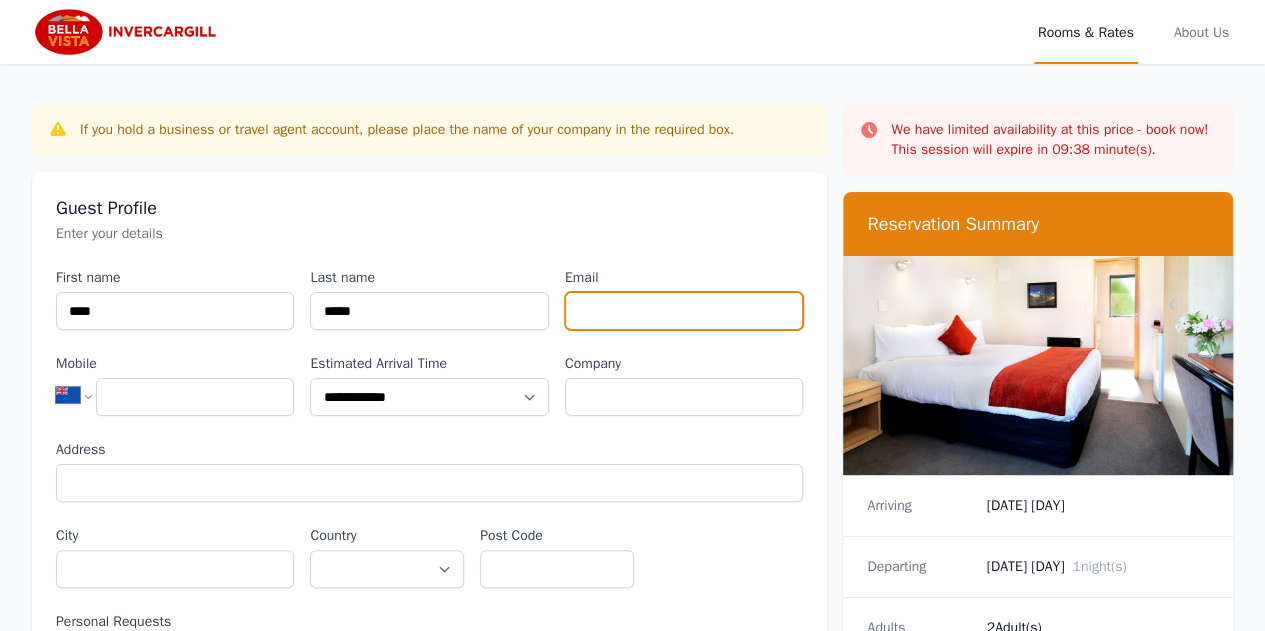 click on "Email" at bounding box center [684, 311] 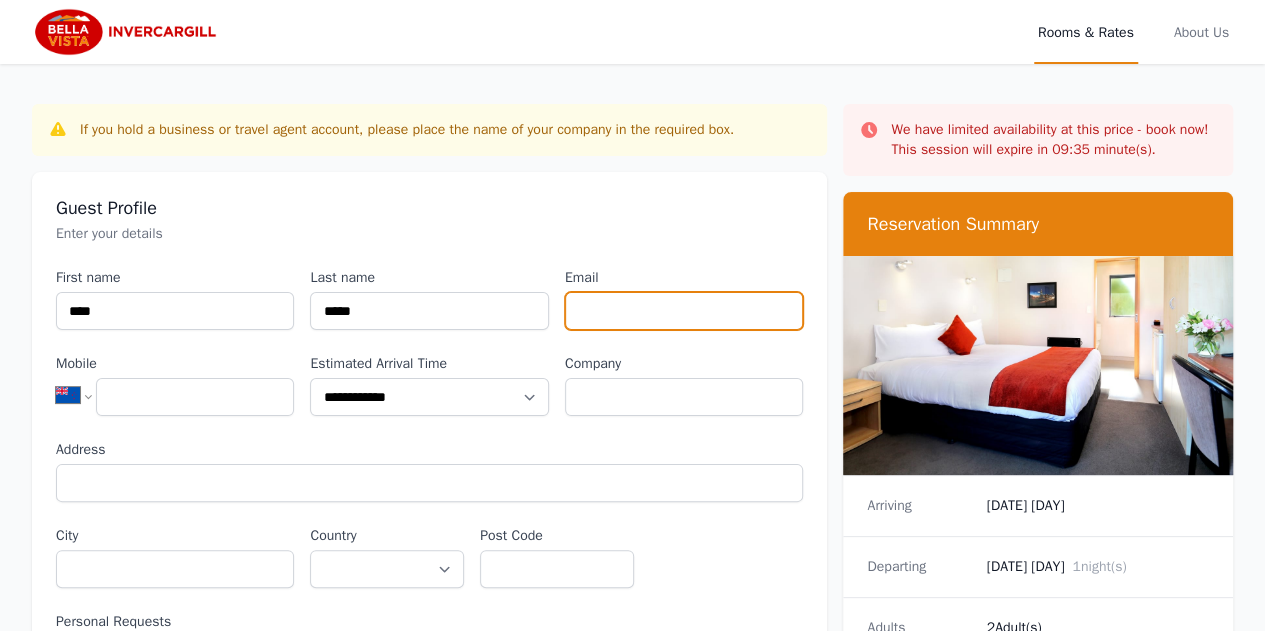 type on "**********" 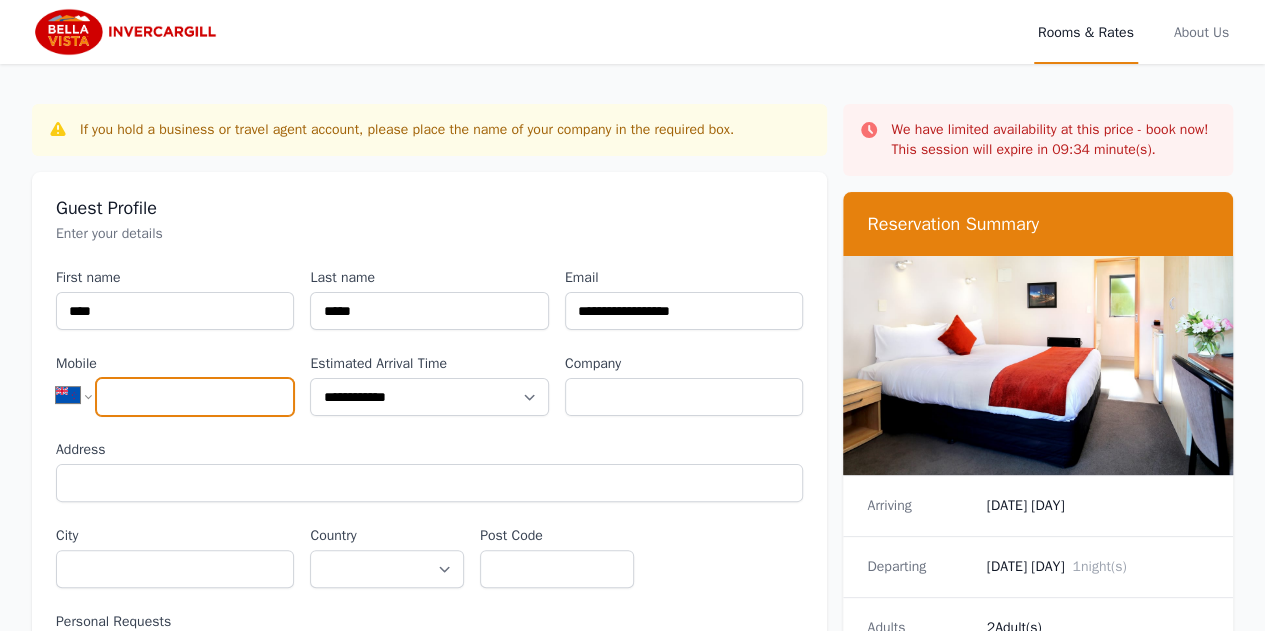click on "Mobile" at bounding box center [195, 397] 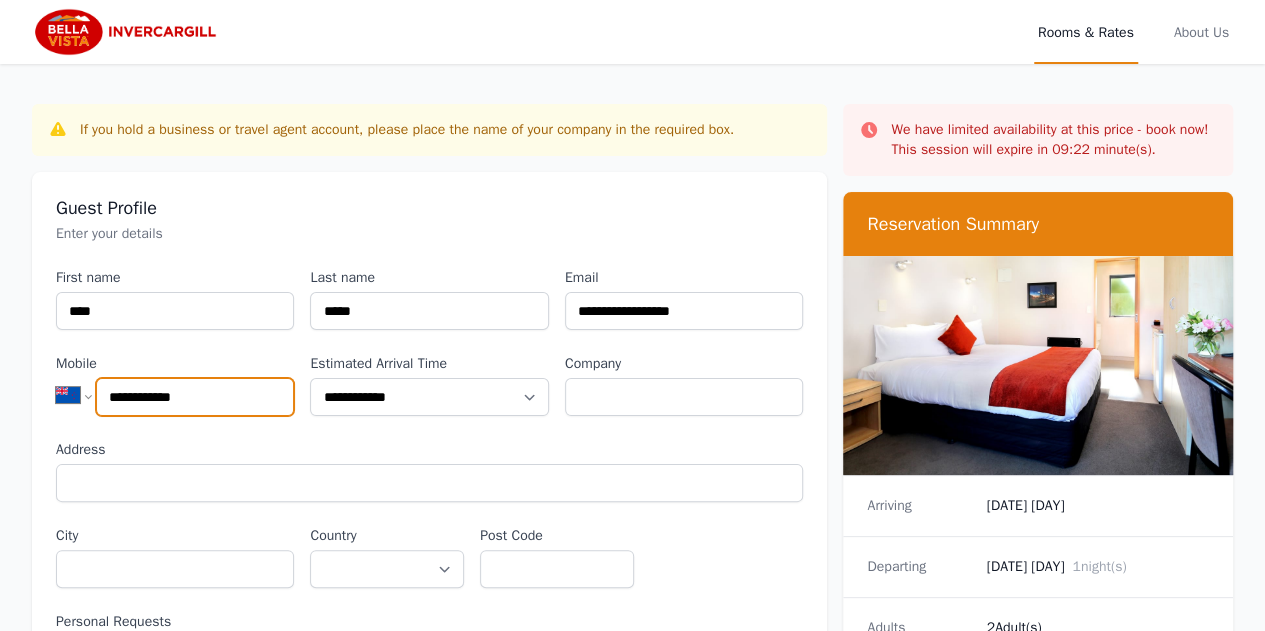 type on "**********" 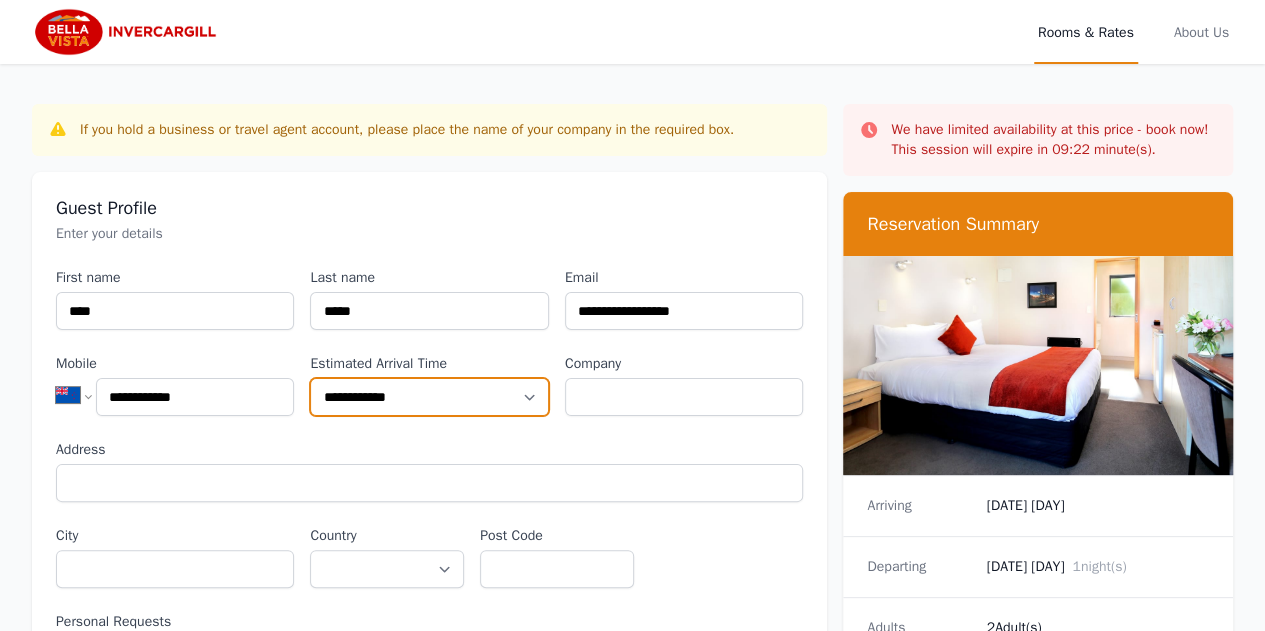 click on "**********" at bounding box center [429, 397] 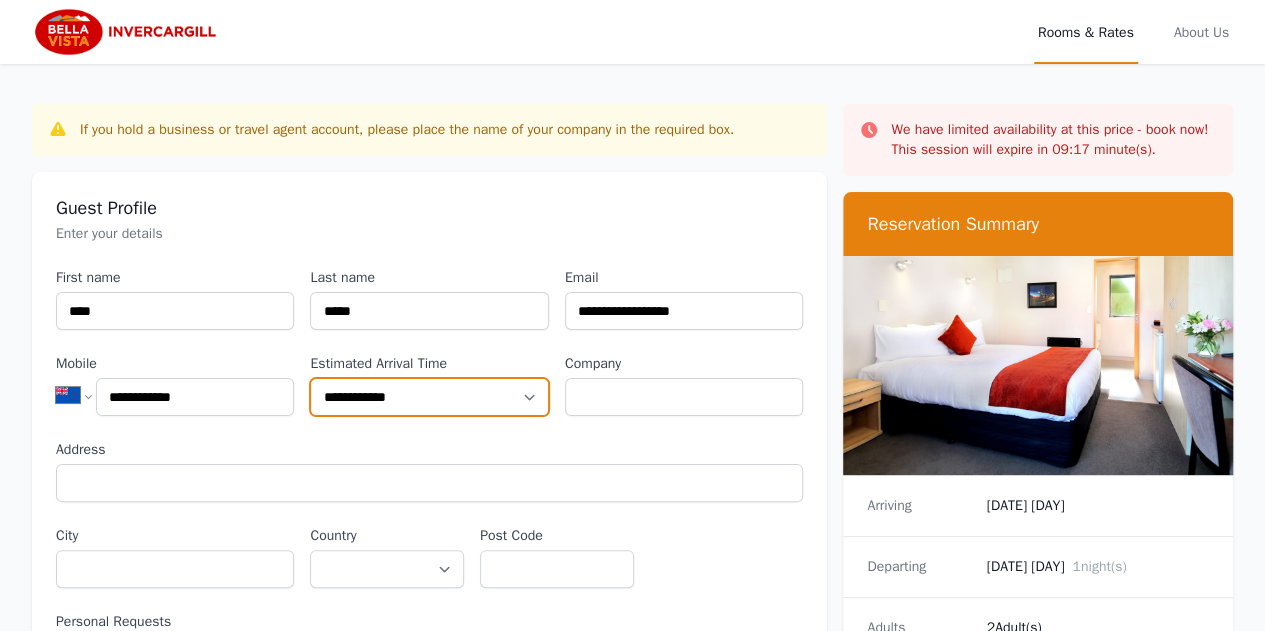 select on "**********" 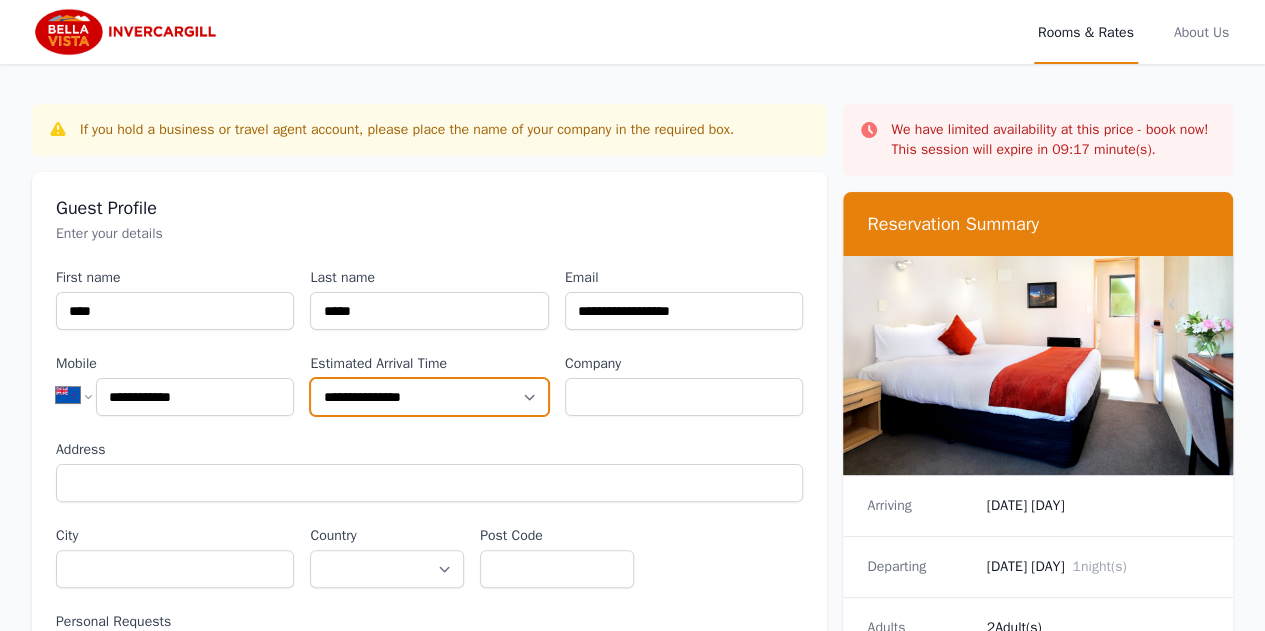 click on "**********" at bounding box center [429, 397] 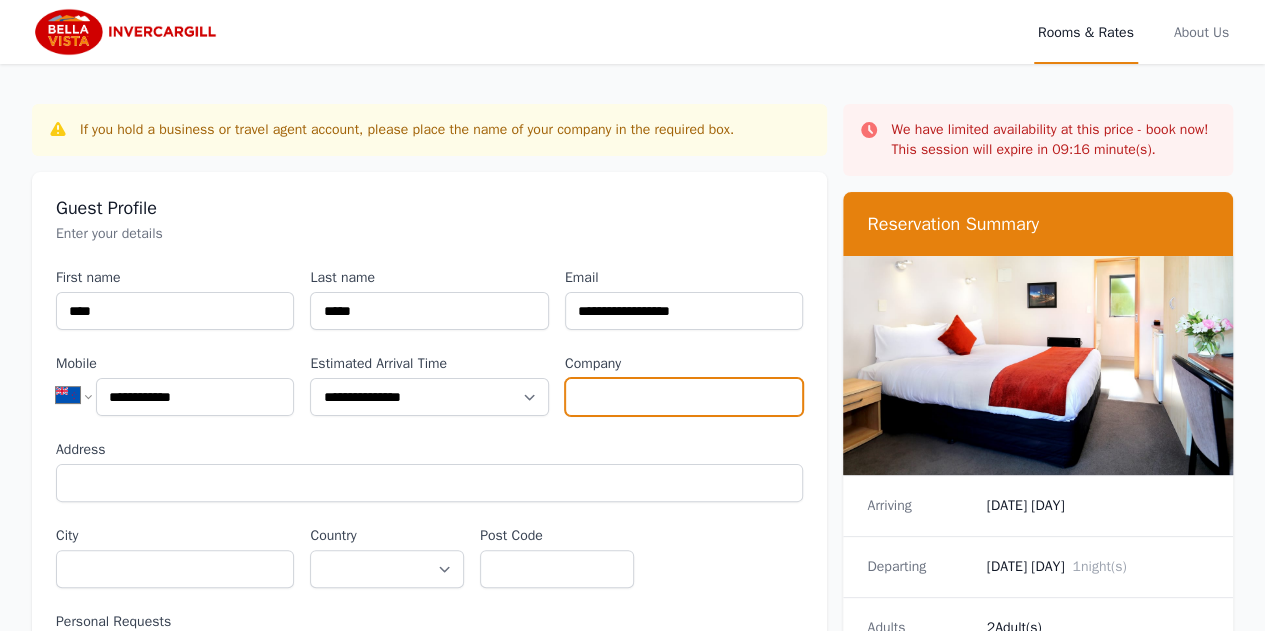 click on "Company" at bounding box center (684, 397) 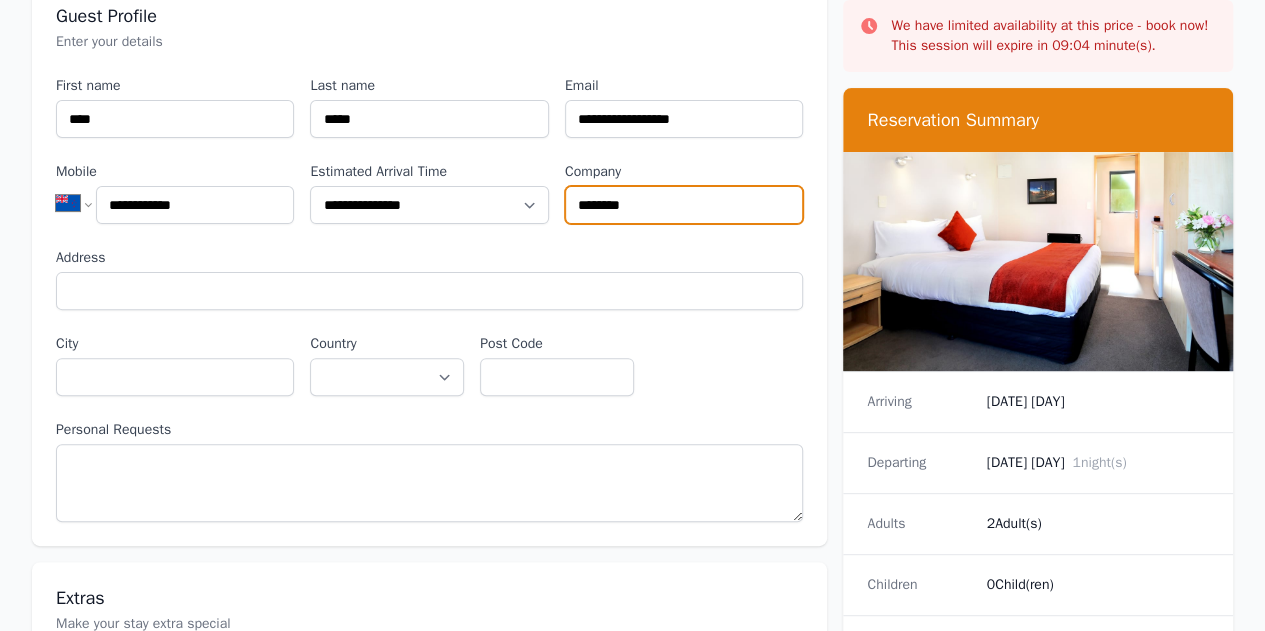 scroll, scrollTop: 200, scrollLeft: 0, axis: vertical 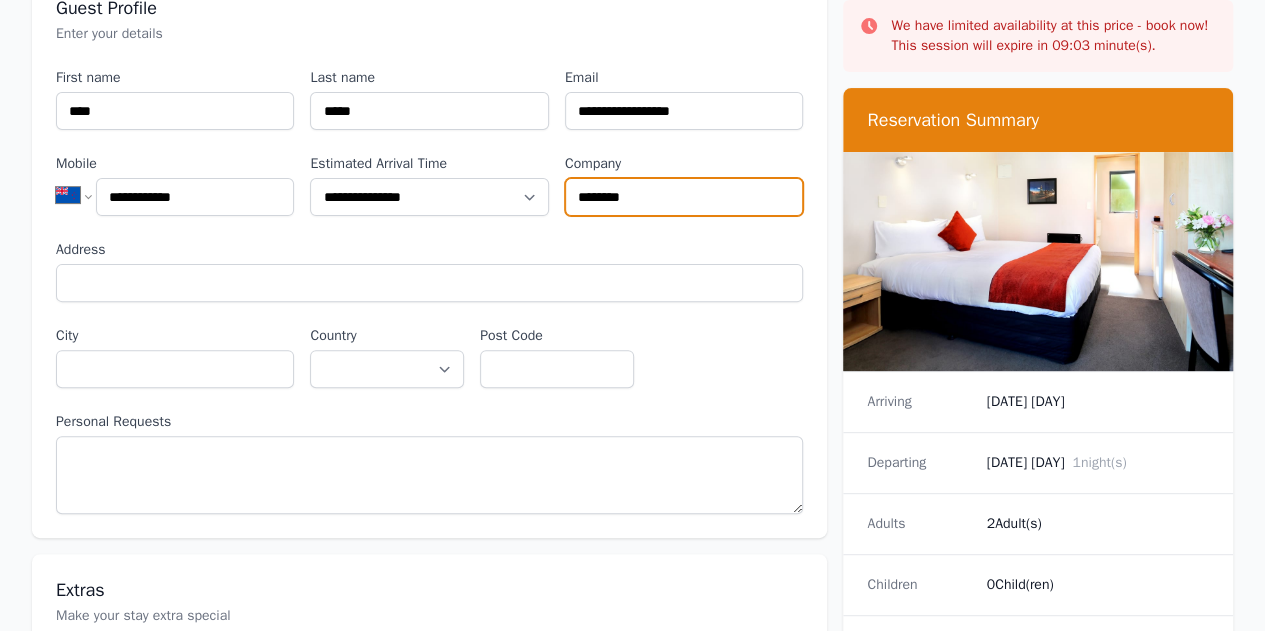 type on "********" 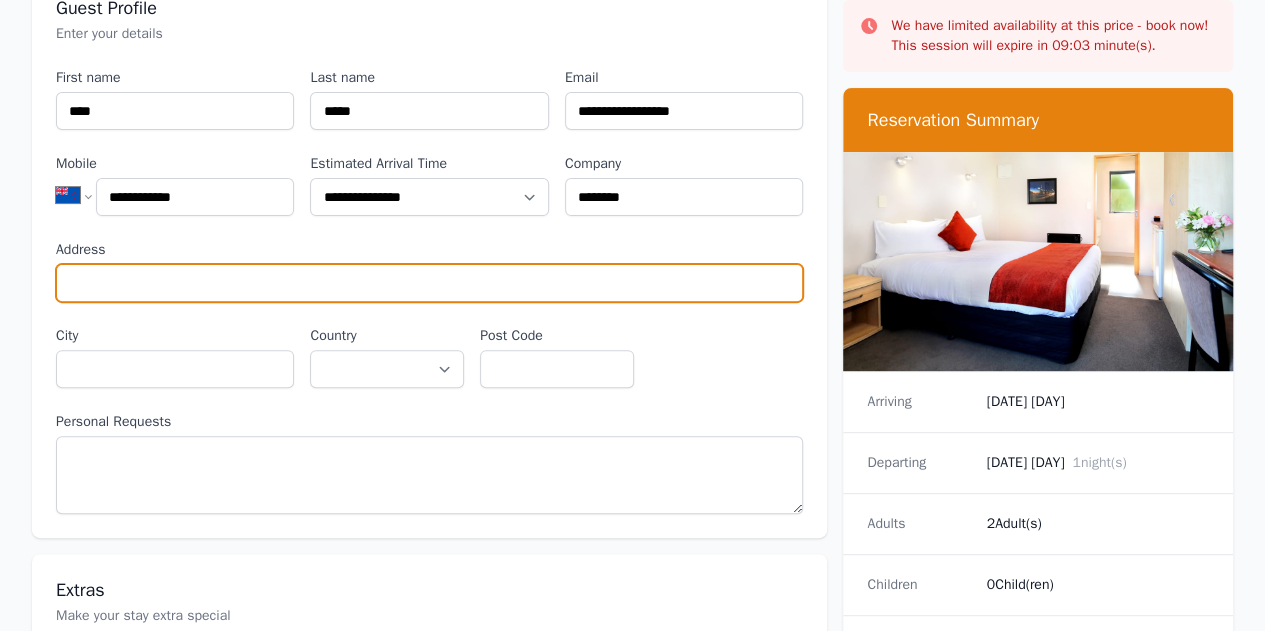 click on "Address" at bounding box center [429, 283] 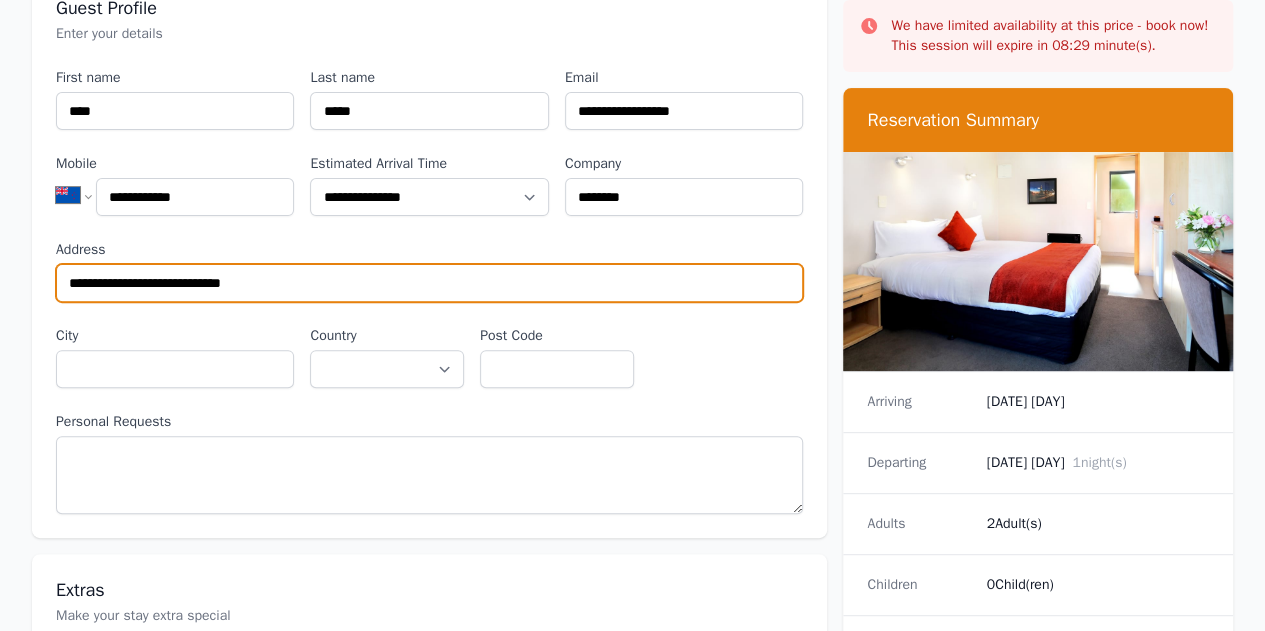 type on "**********" 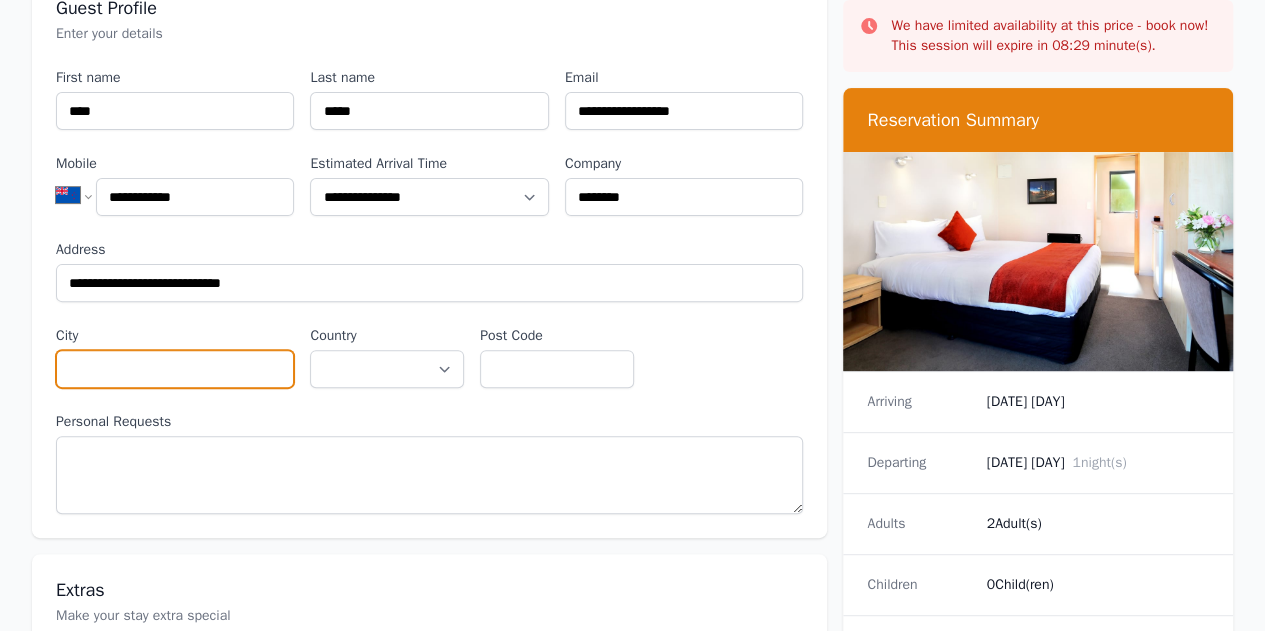 click on "City" at bounding box center (175, 369) 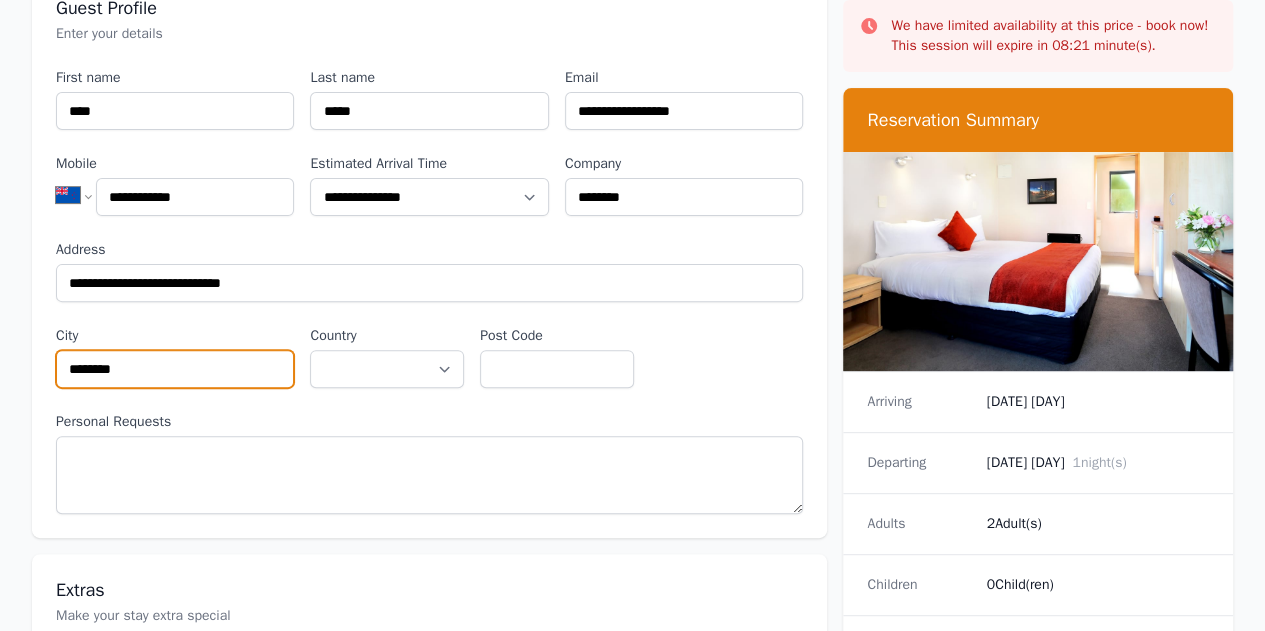 type on "********" 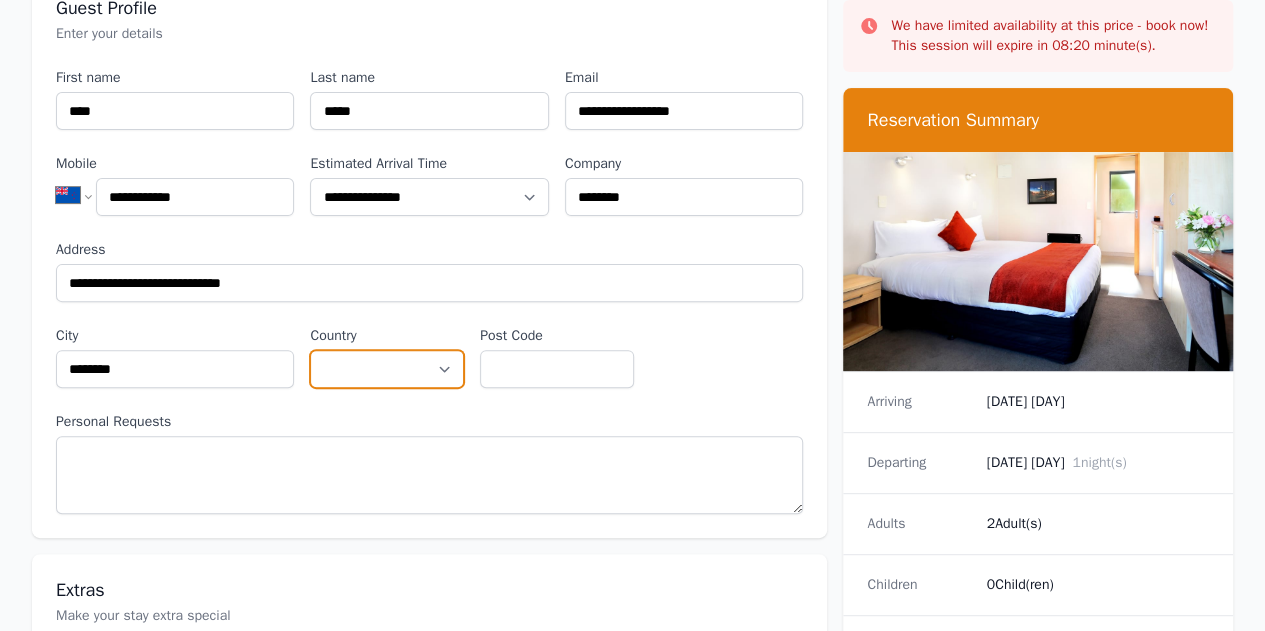 click on "**********" at bounding box center (387, 369) 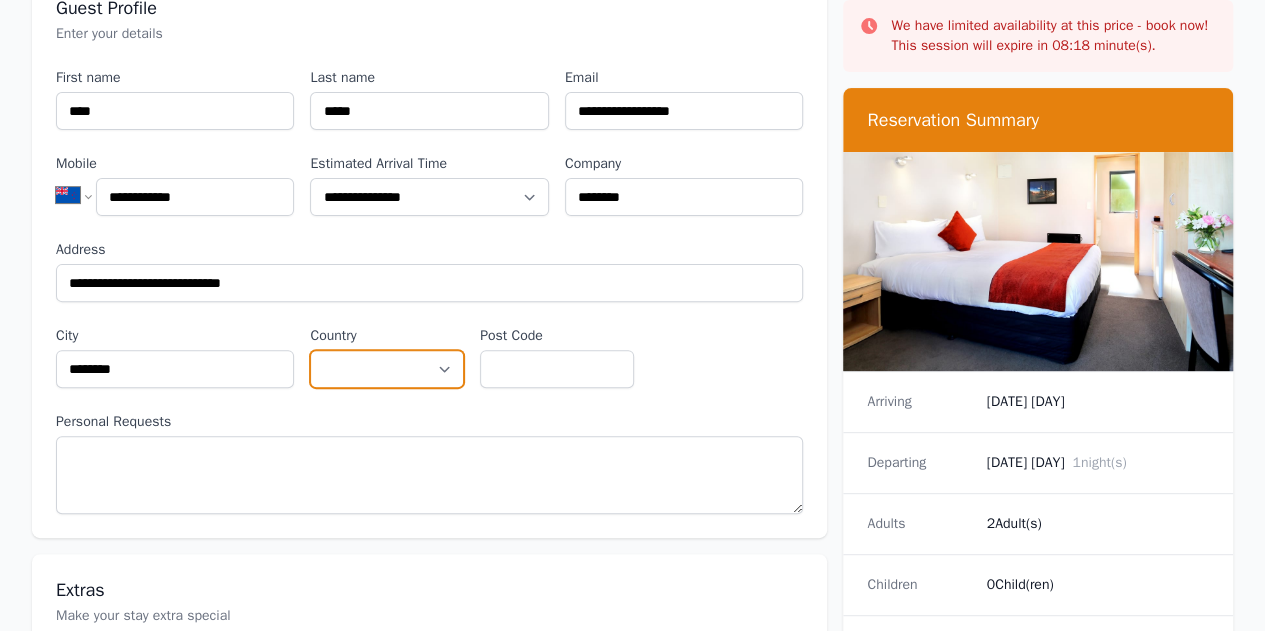 select on "**********" 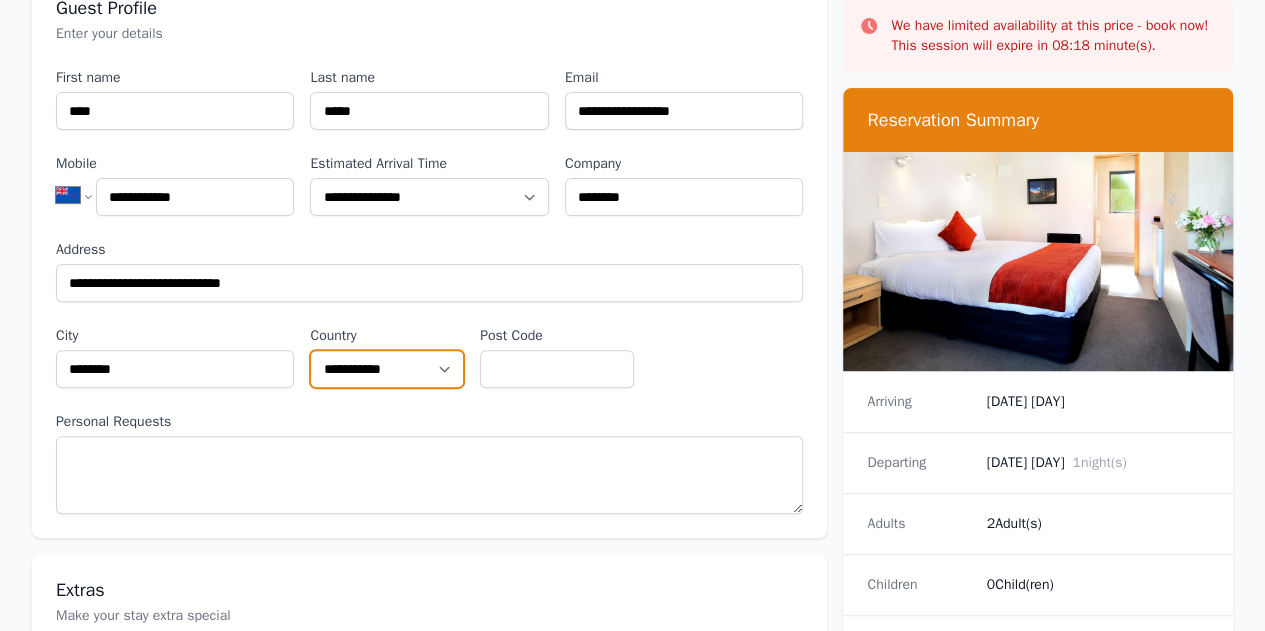 click on "**********" at bounding box center (387, 369) 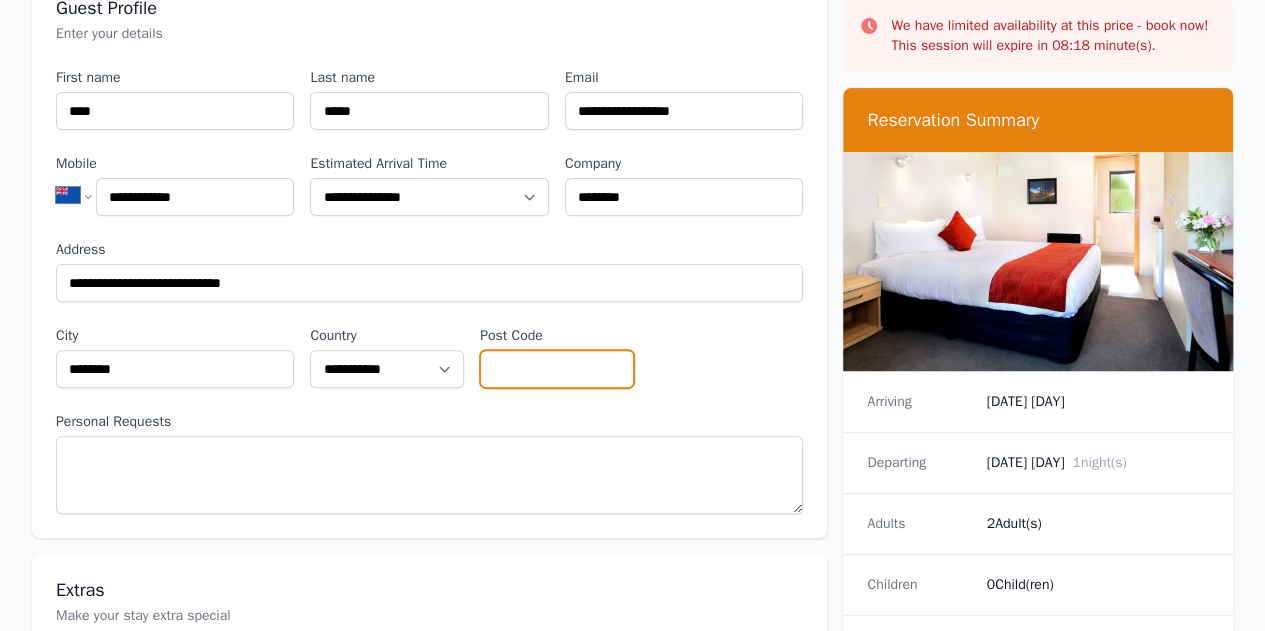 click on "Post Code" at bounding box center [557, 369] 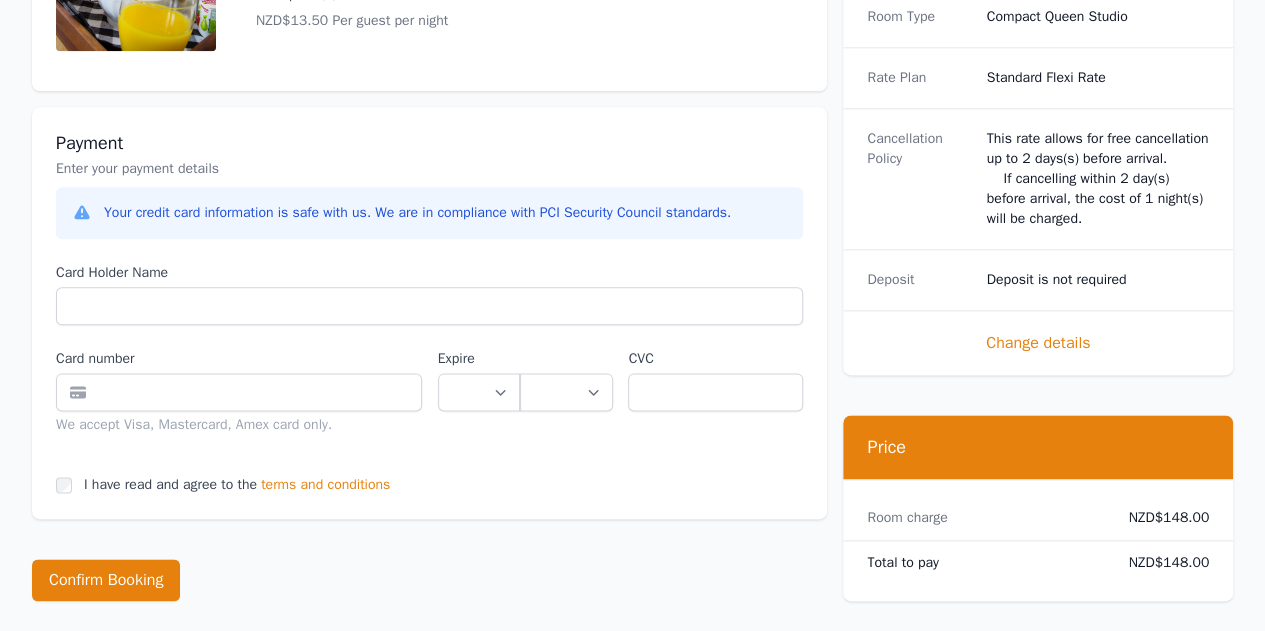 scroll, scrollTop: 1200, scrollLeft: 0, axis: vertical 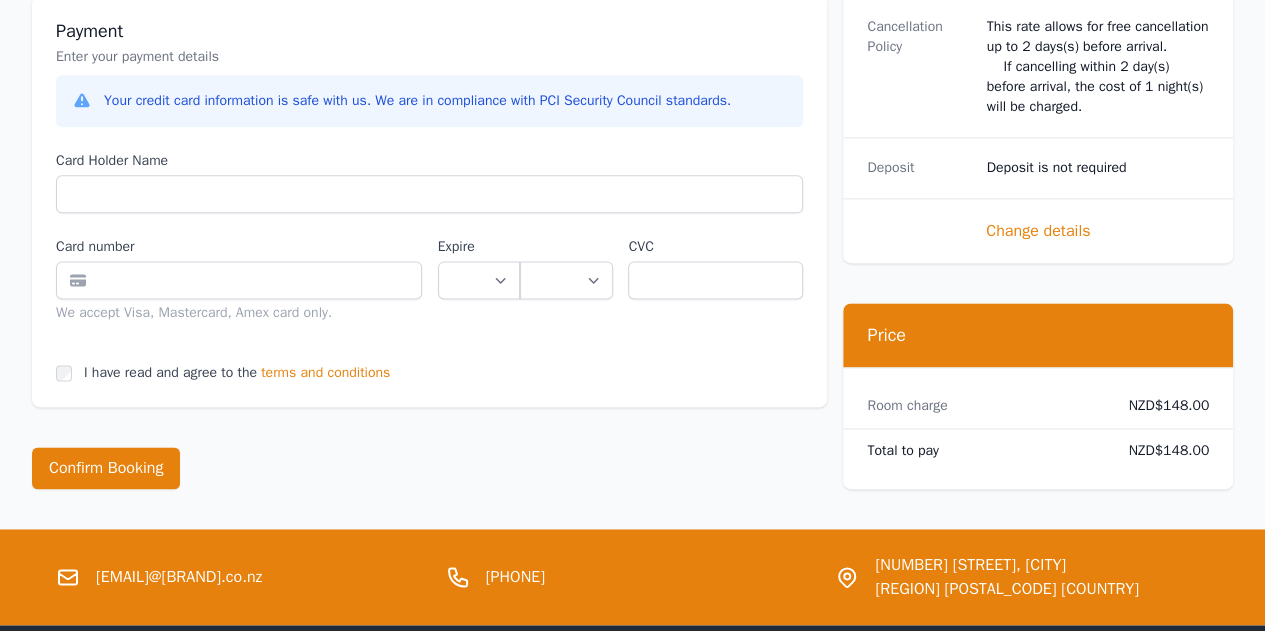 type on "****" 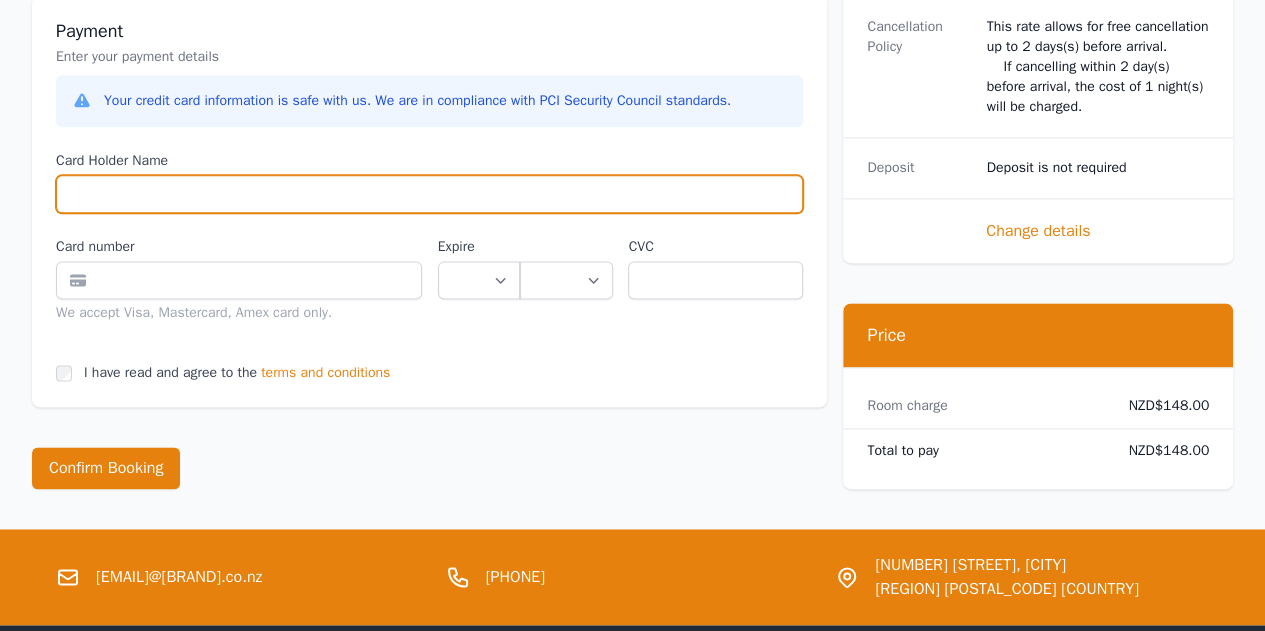click on "Card Holder Name" at bounding box center [429, 194] 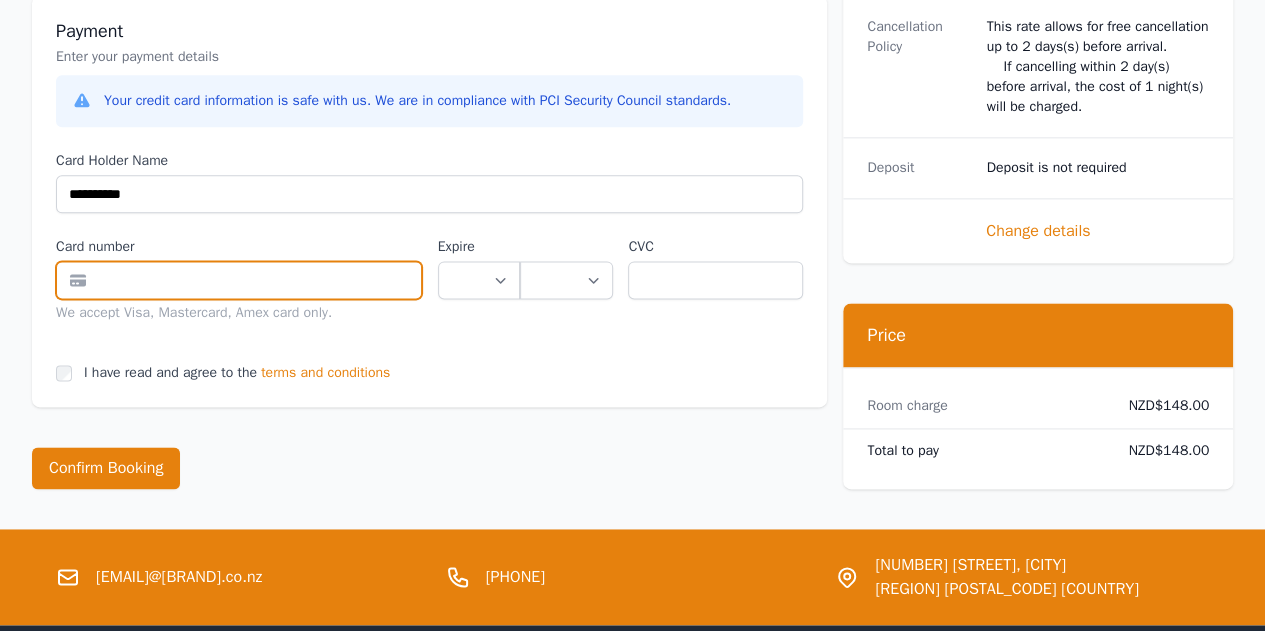 type on "**********" 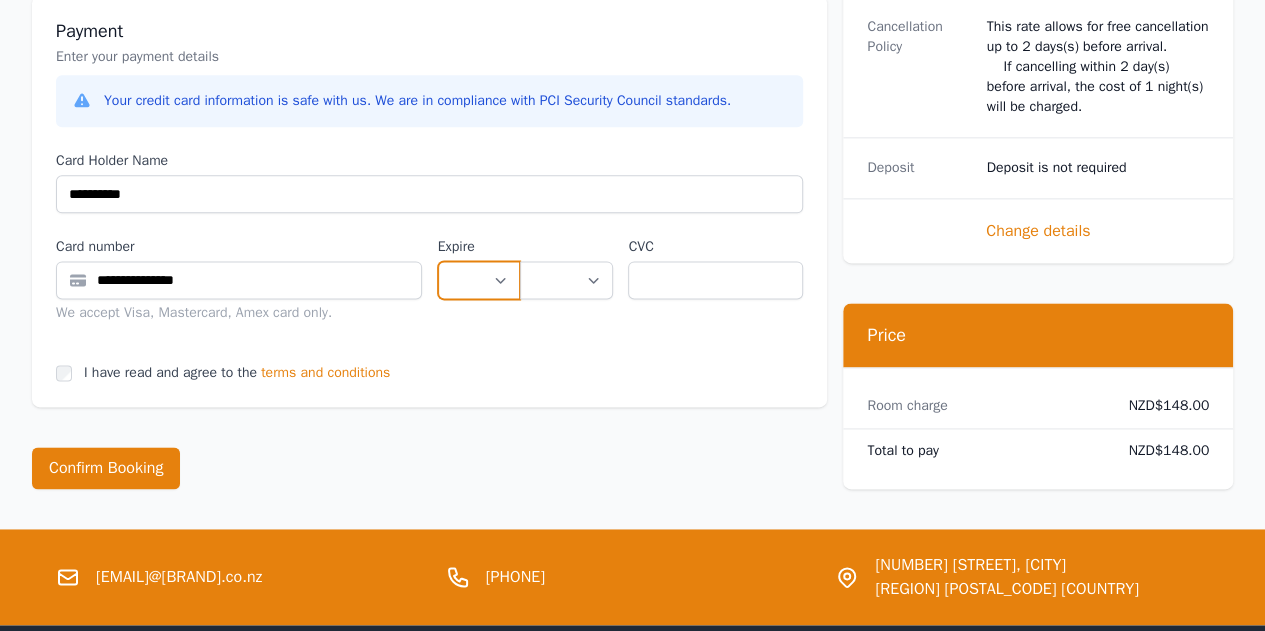 select on "**" 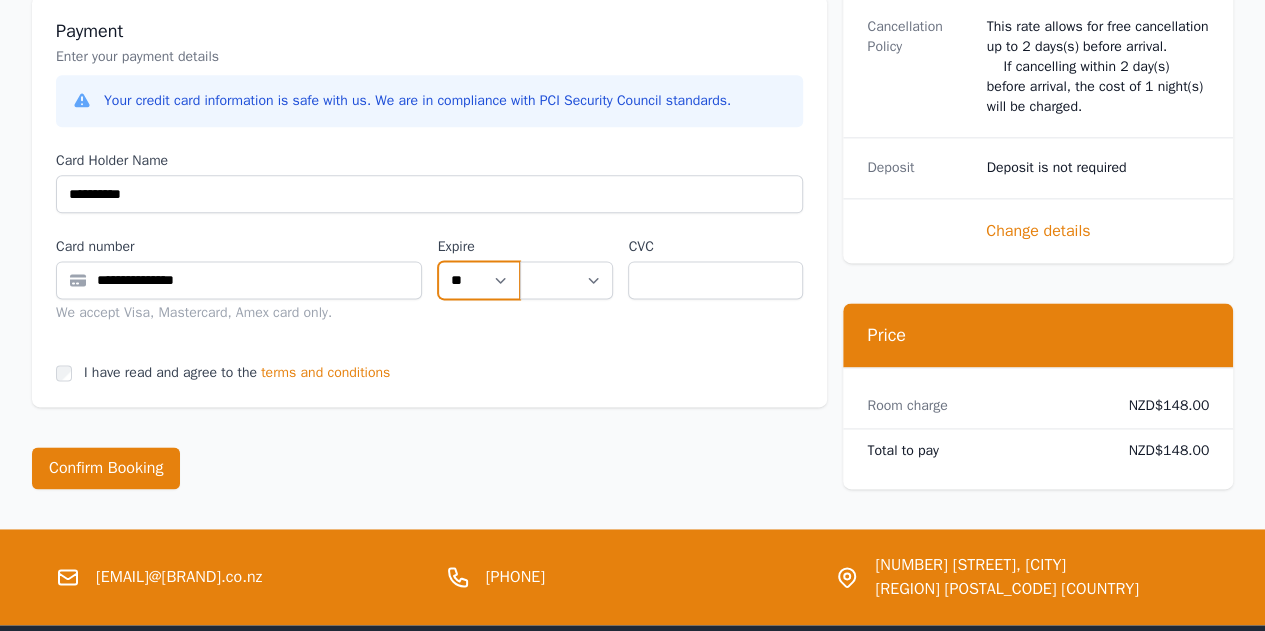 select on "**" 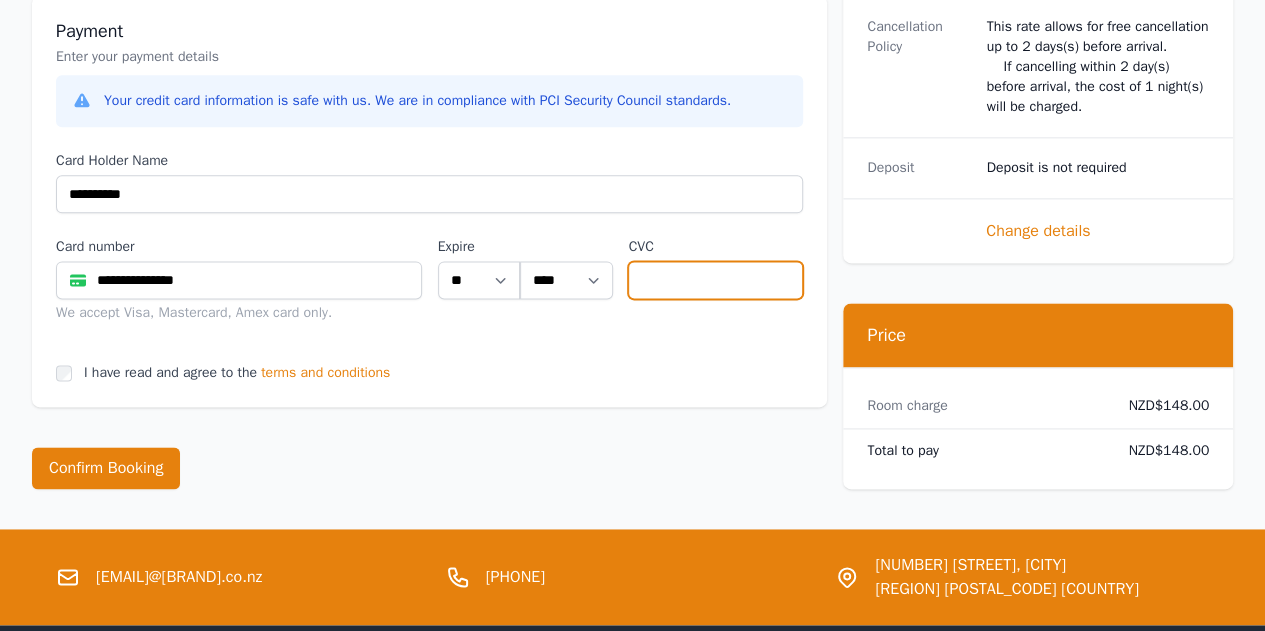 click at bounding box center (715, 280) 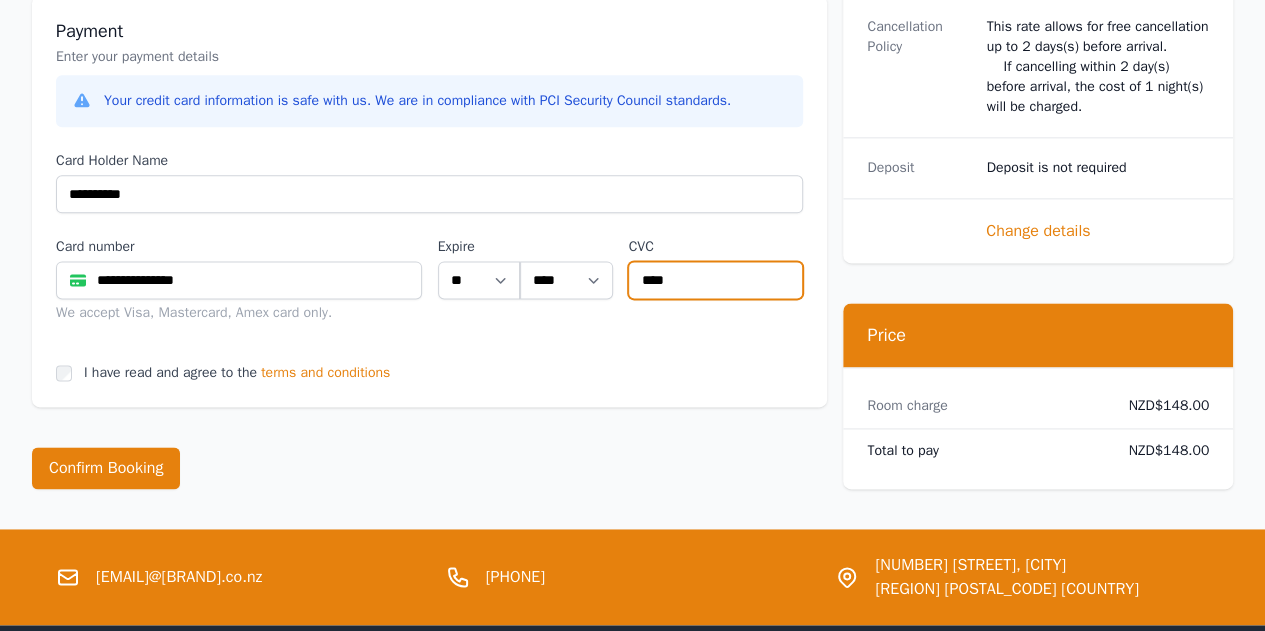 type on "****" 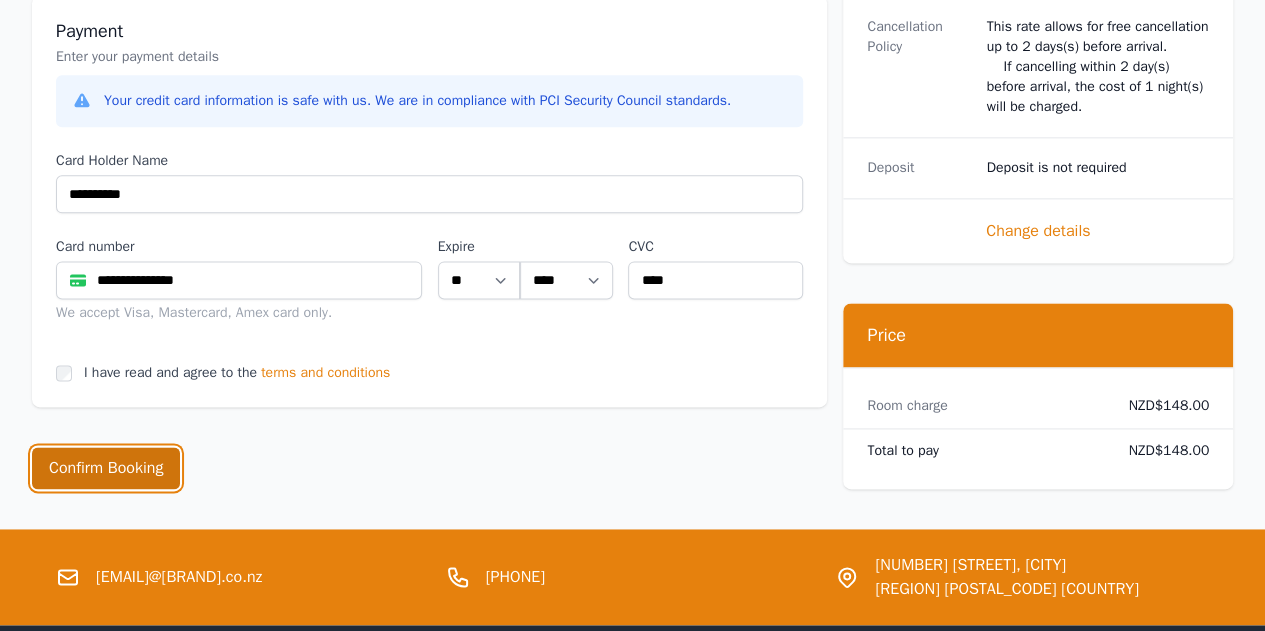 click on "Confirm Booking" at bounding box center (106, 468) 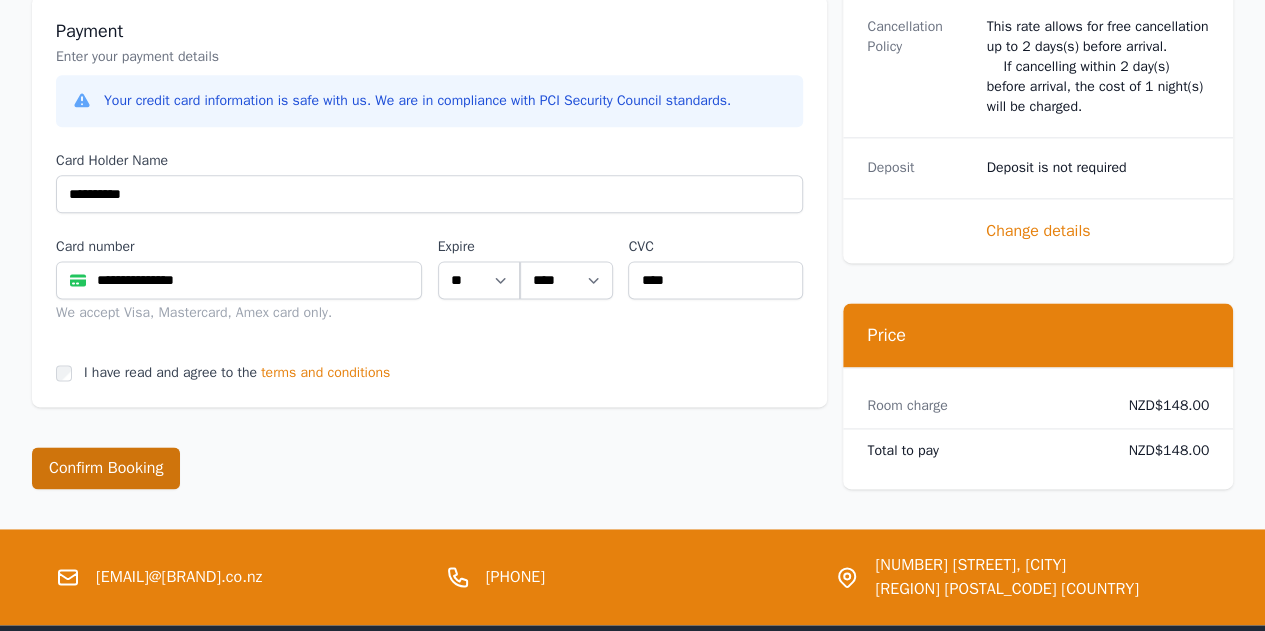 scroll, scrollTop: 0, scrollLeft: 0, axis: both 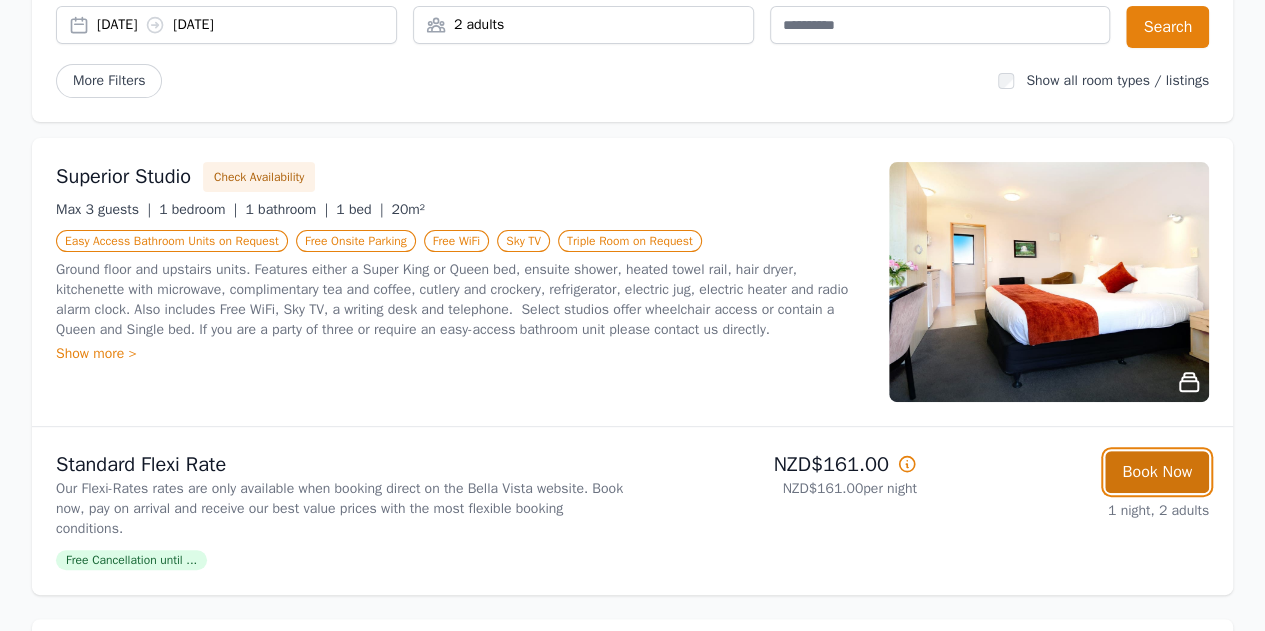 click on "Book Now" at bounding box center (1157, 472) 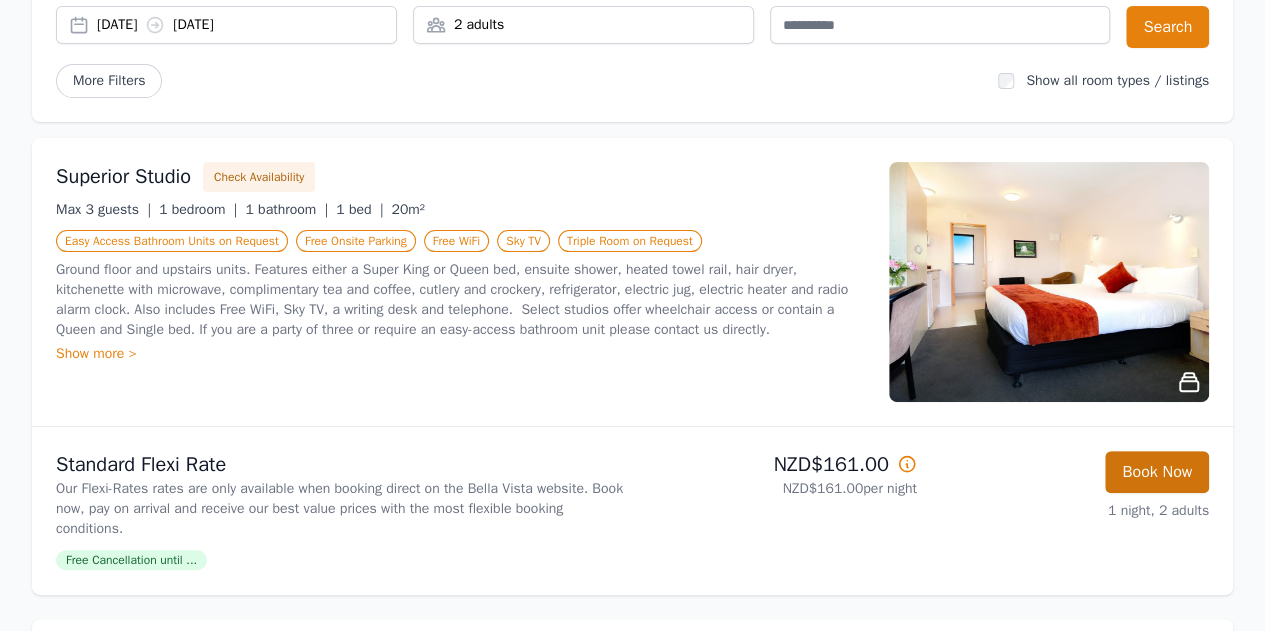 scroll, scrollTop: 96, scrollLeft: 0, axis: vertical 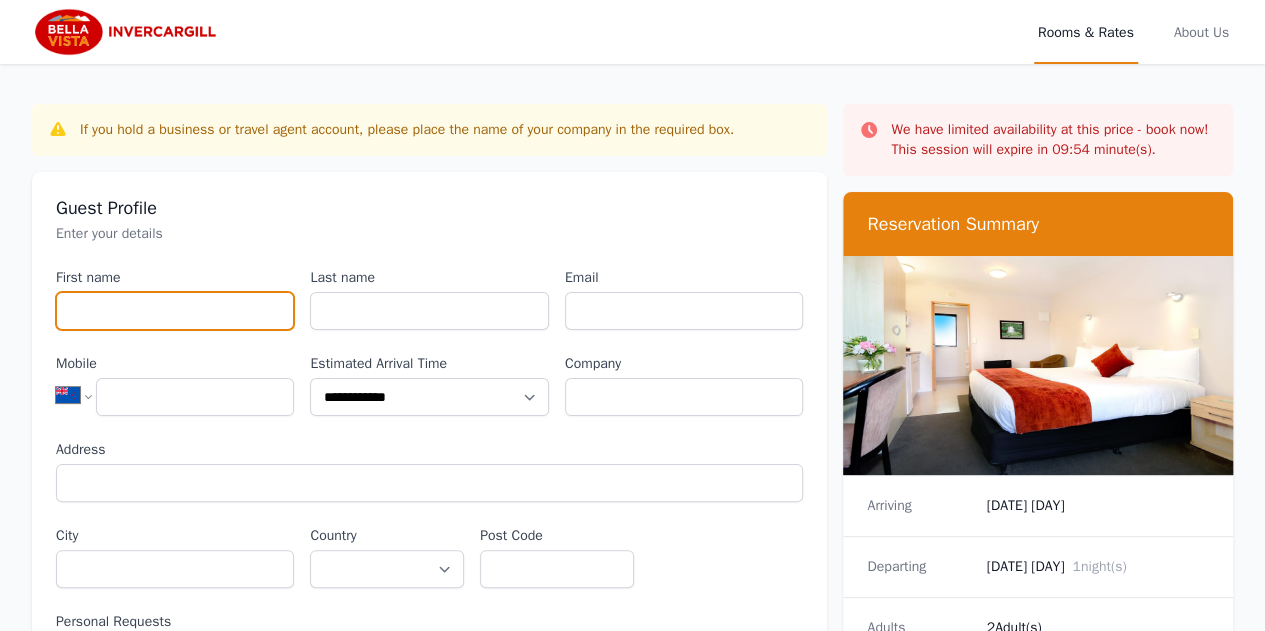 click on "First name" at bounding box center [175, 311] 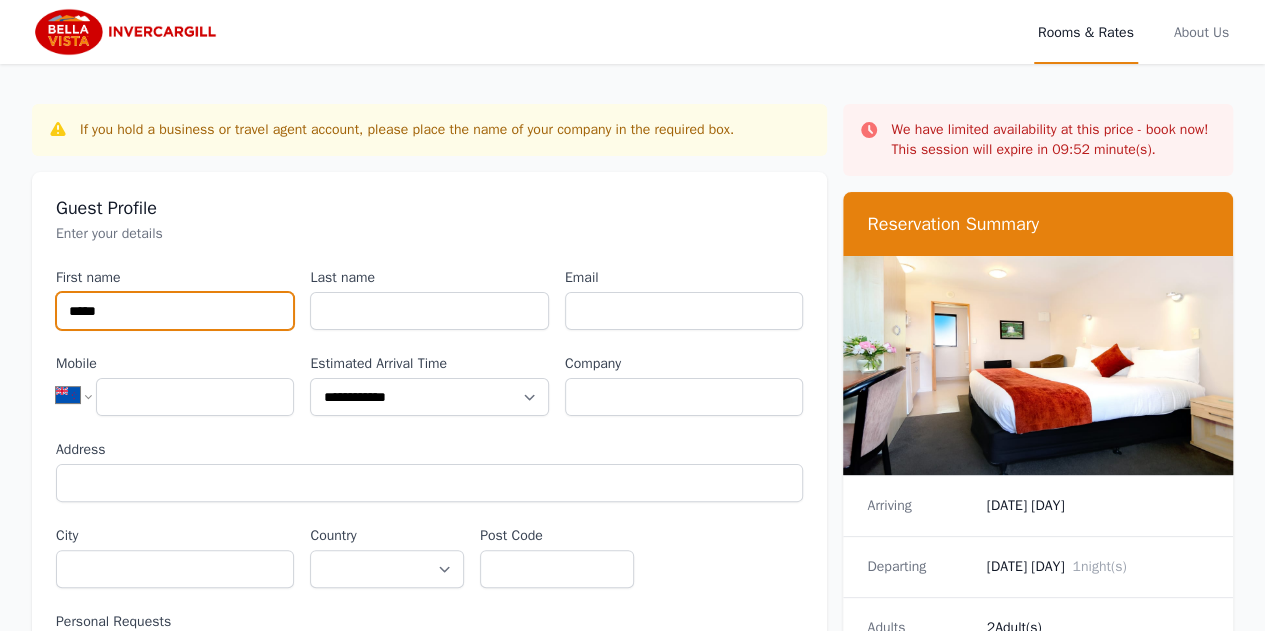 type on "*****" 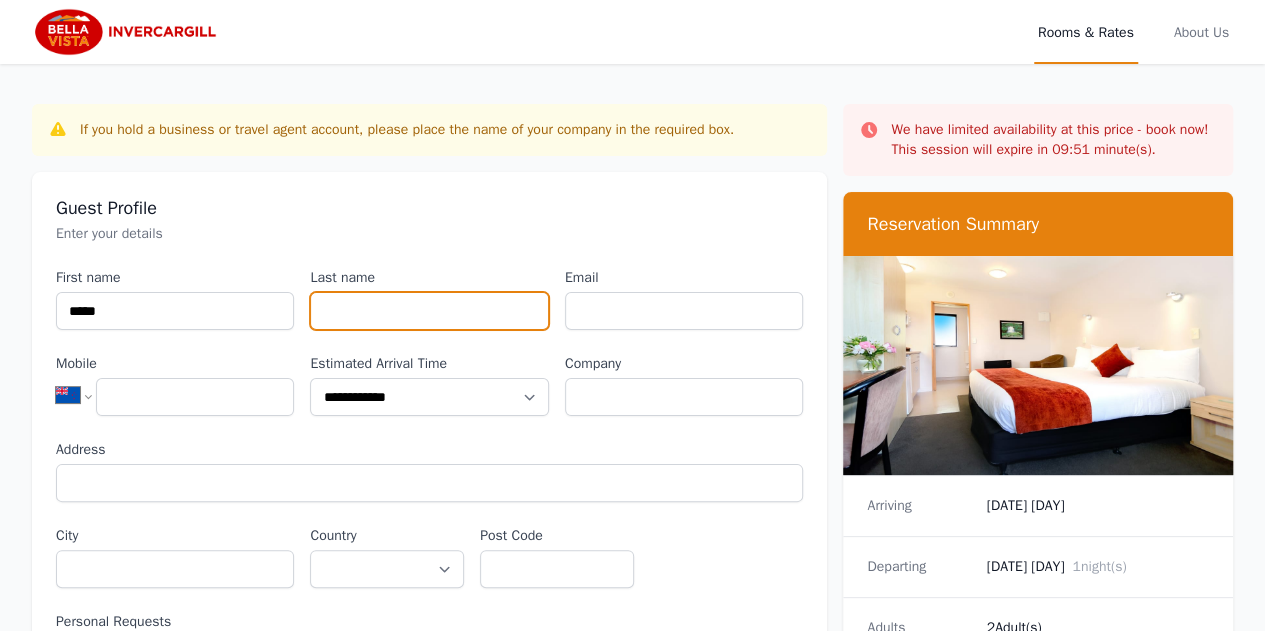 click on "Last name" at bounding box center [429, 311] 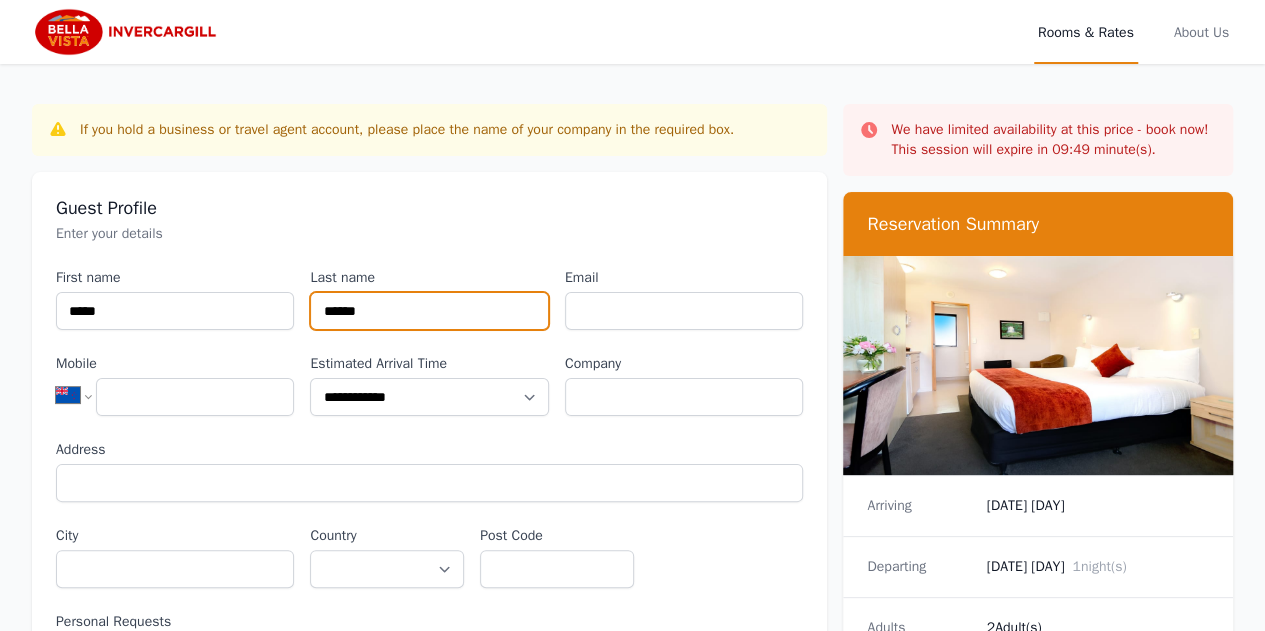 type on "******" 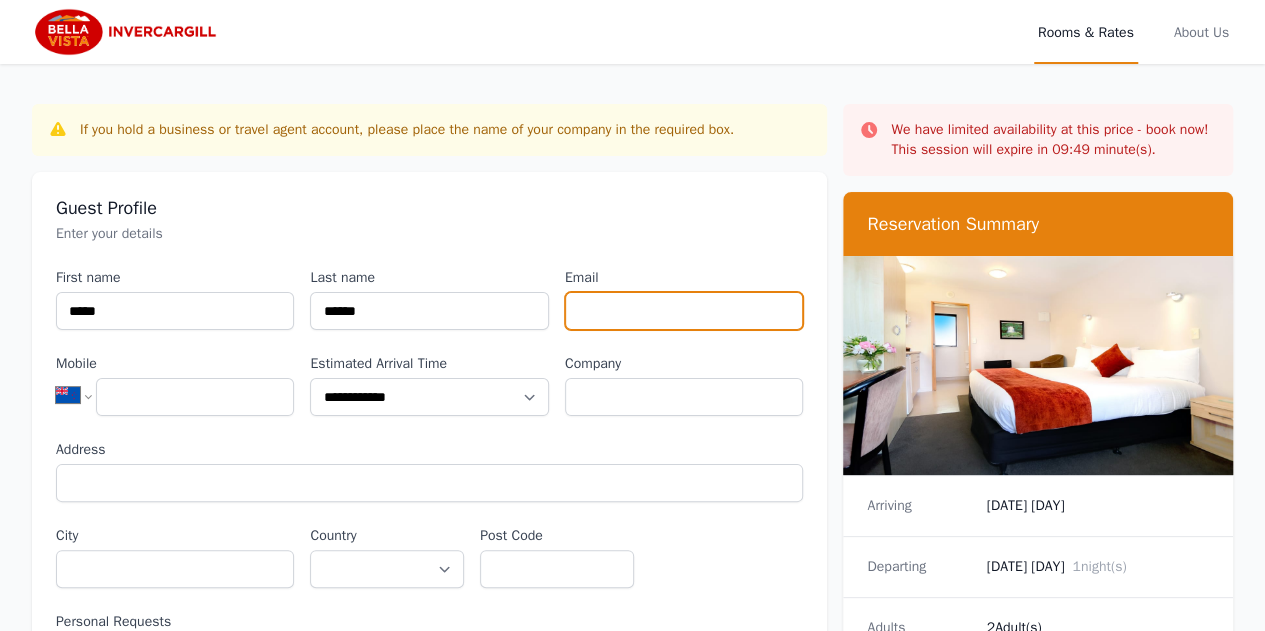 click on "Email" at bounding box center [684, 311] 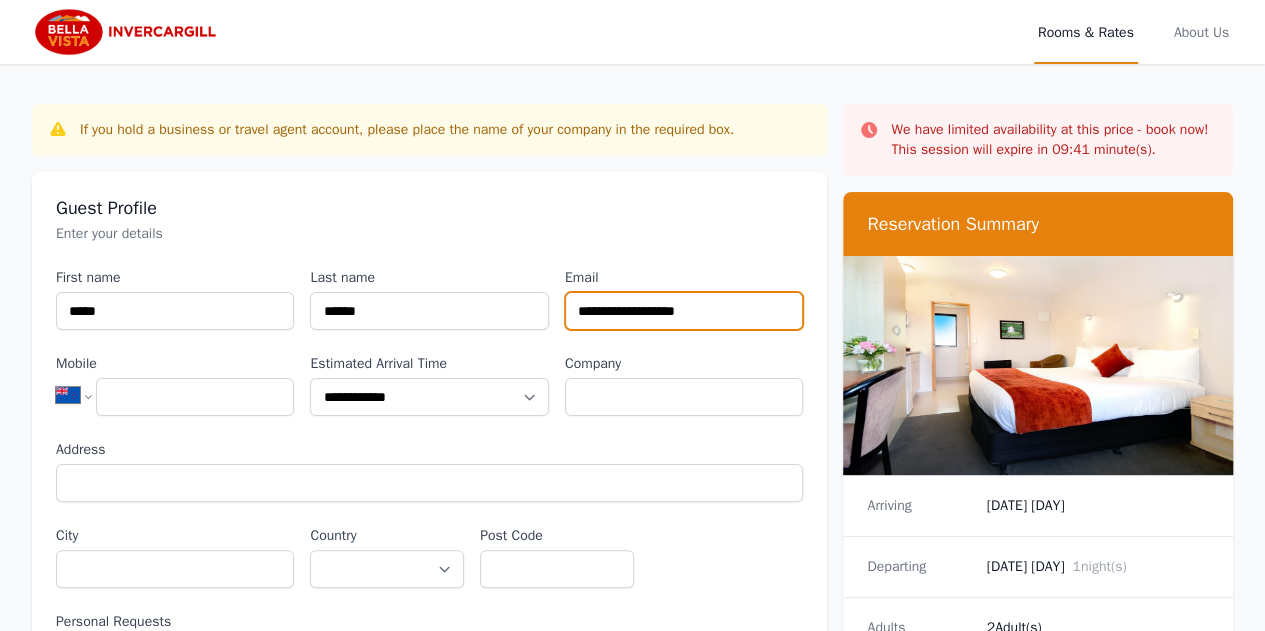 type on "**********" 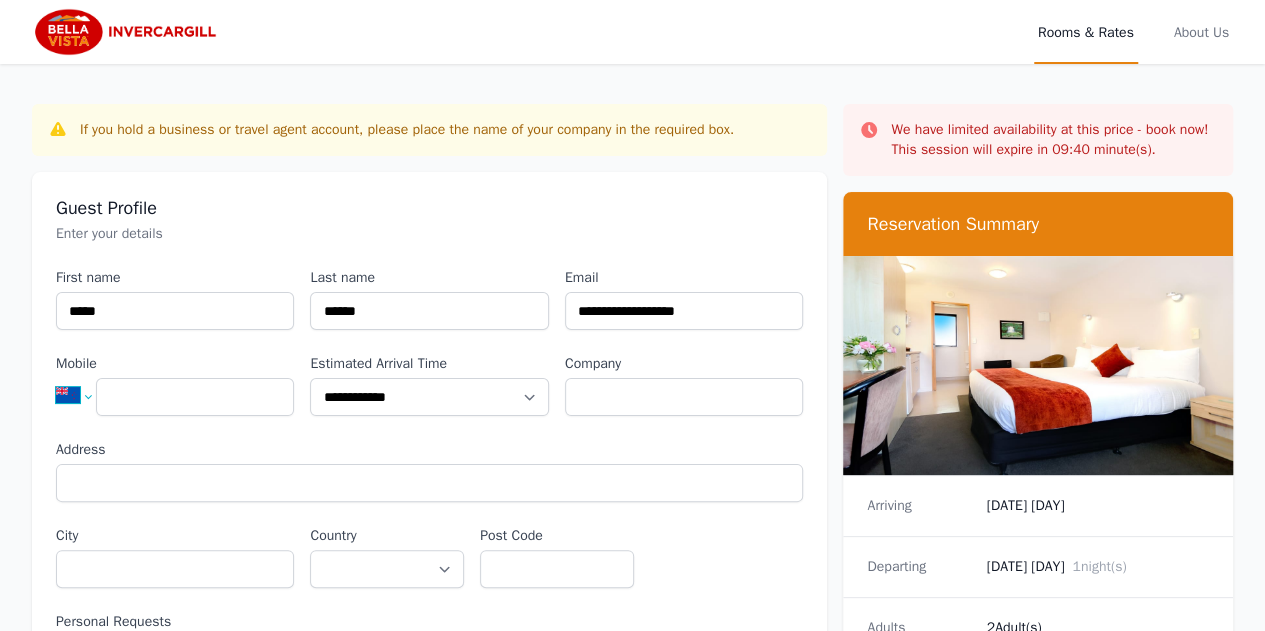 click on "**********" at bounding box center [82, 395] 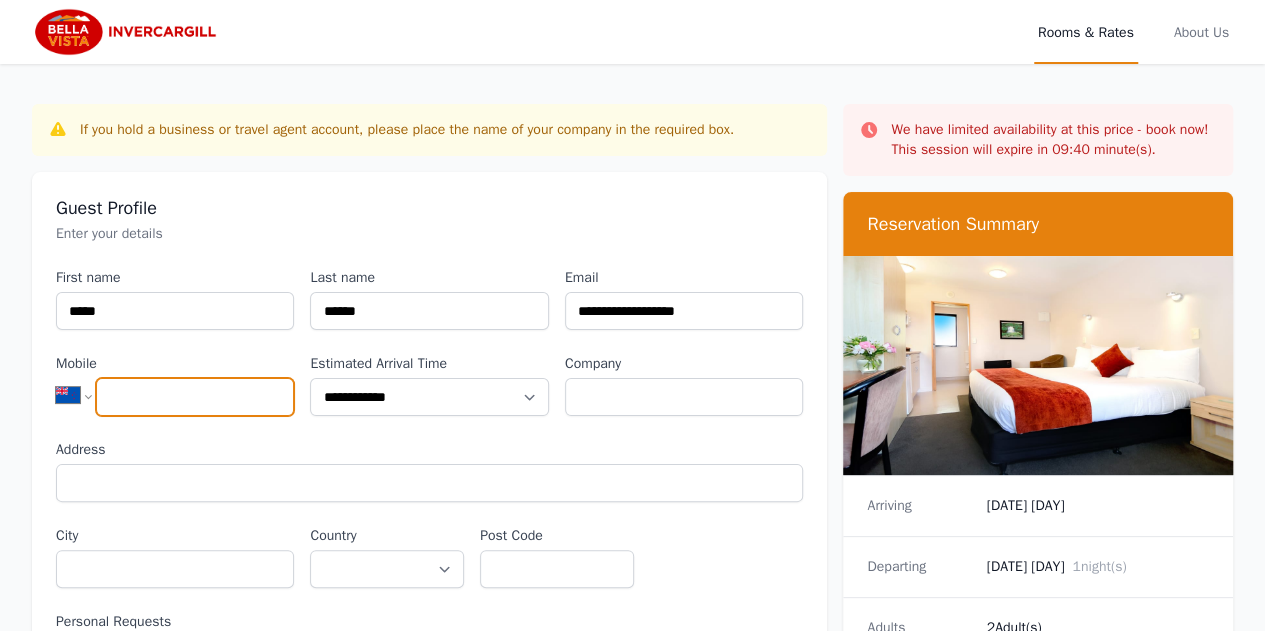 click on "Mobile" at bounding box center [195, 397] 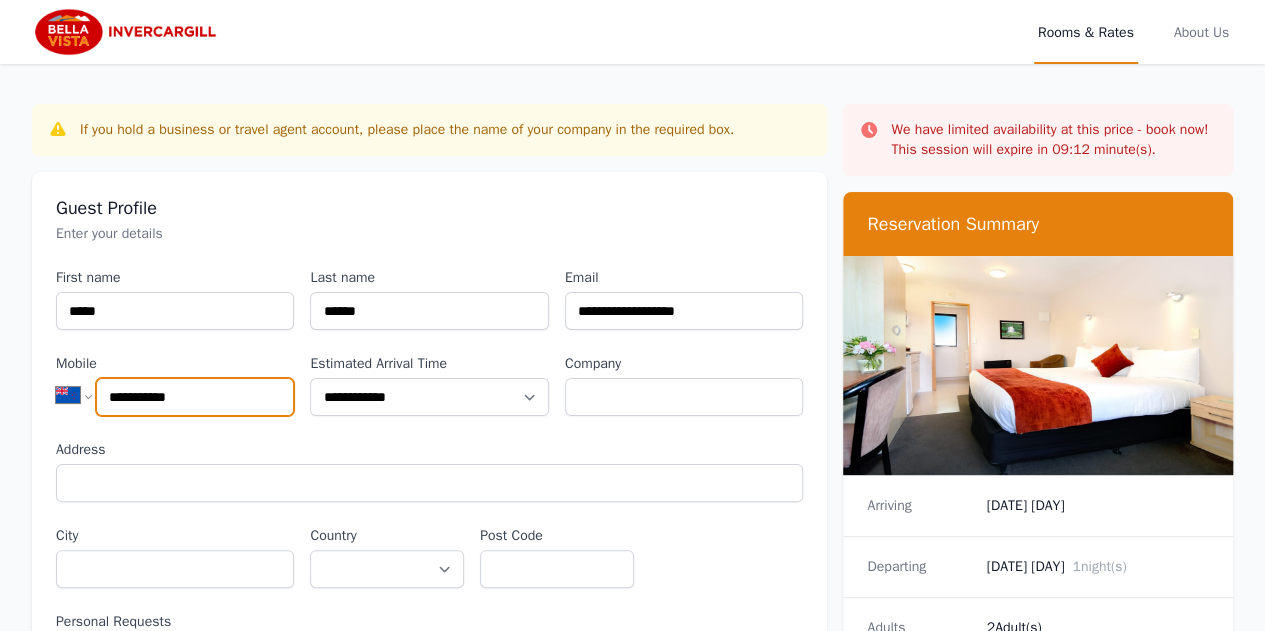 type on "**********" 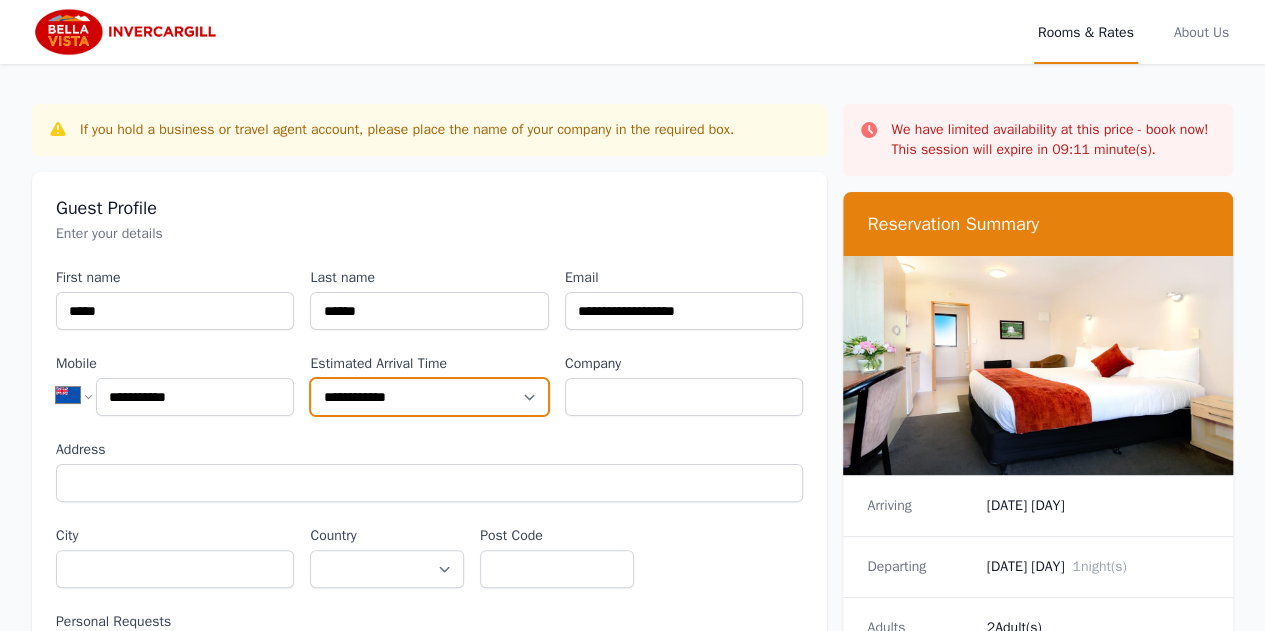 click on "**********" at bounding box center (429, 397) 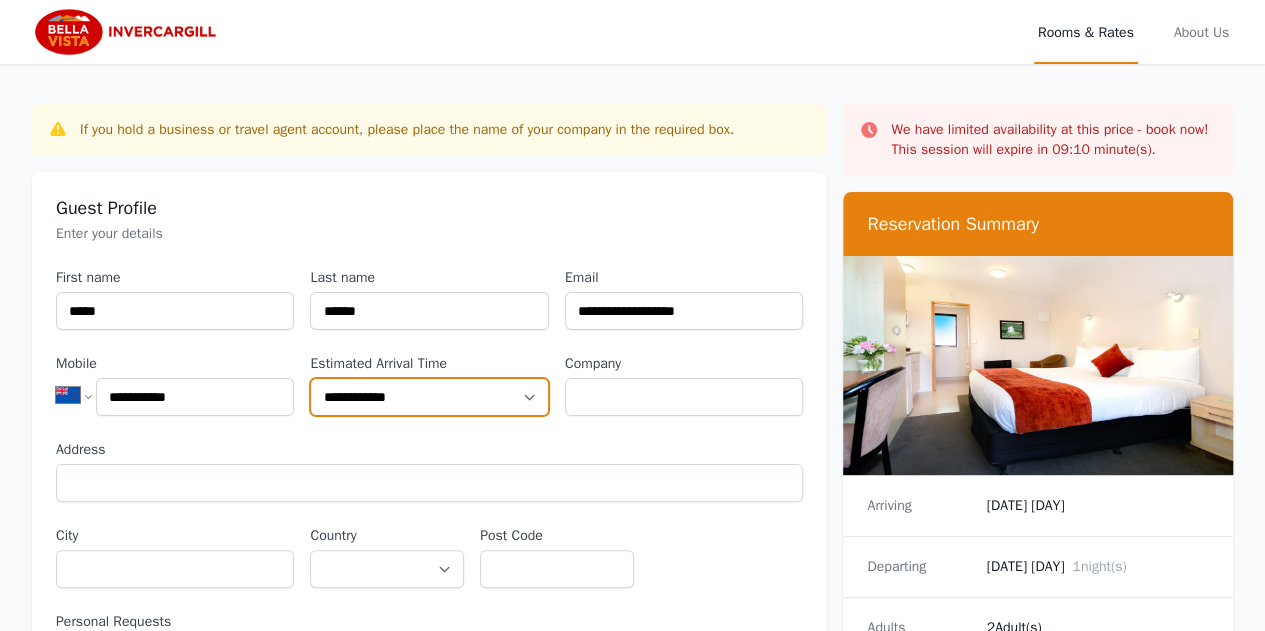 select on "**********" 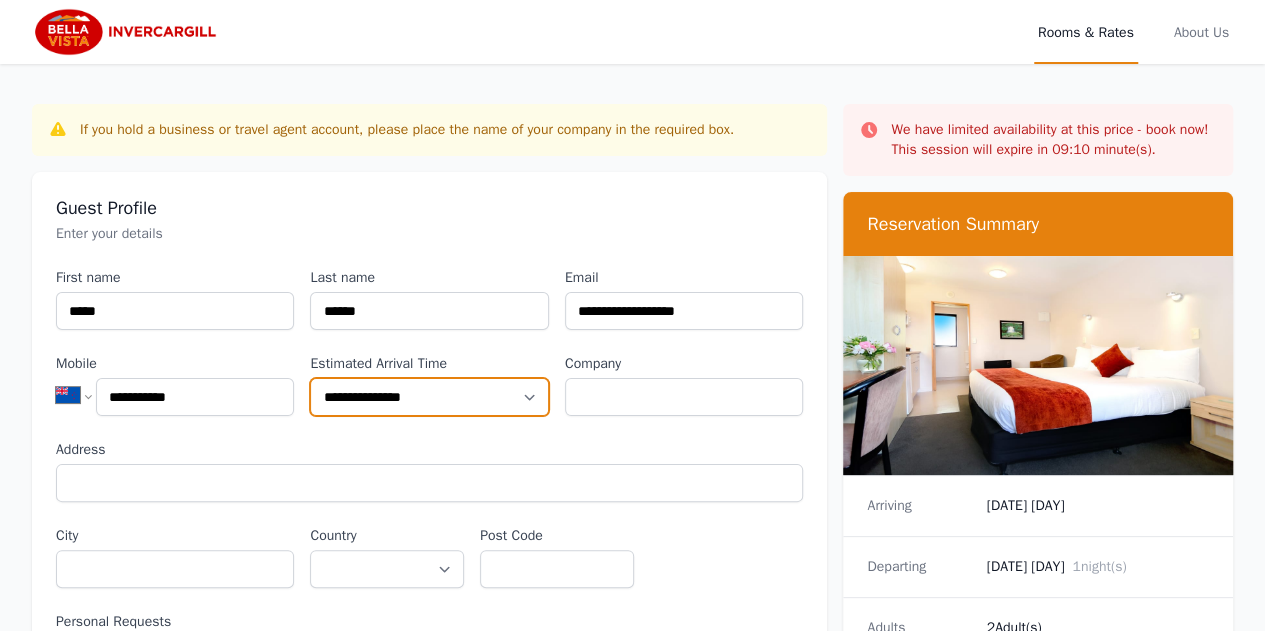 click on "**********" at bounding box center [429, 397] 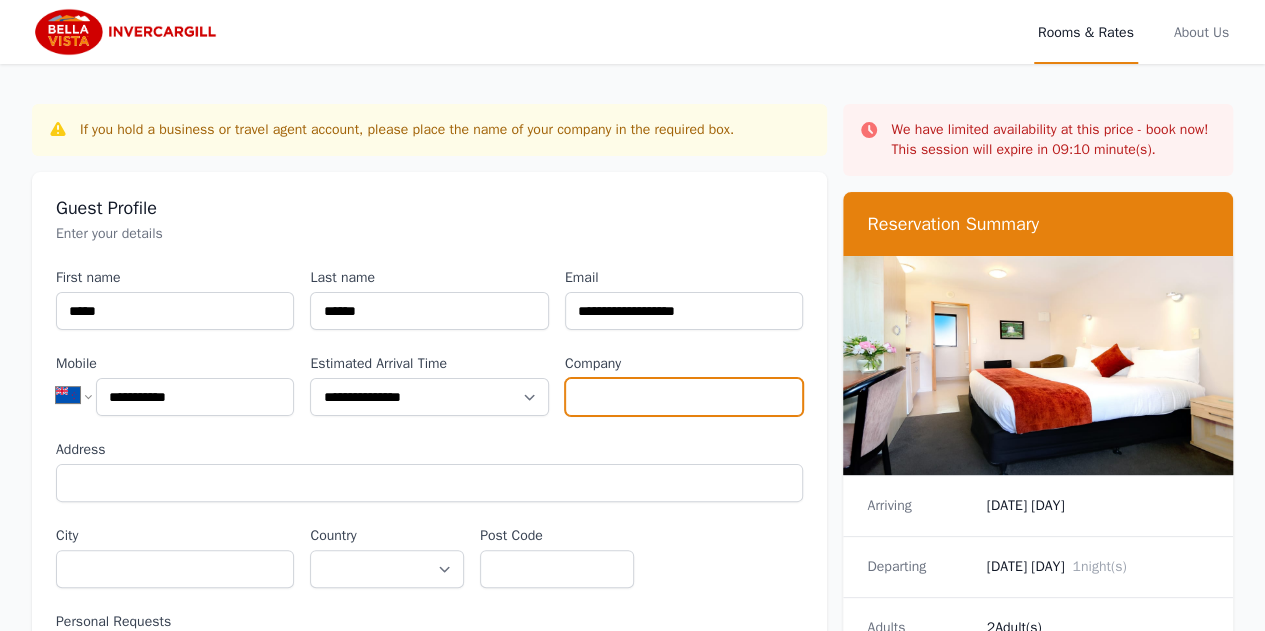 click on "Company" at bounding box center [684, 397] 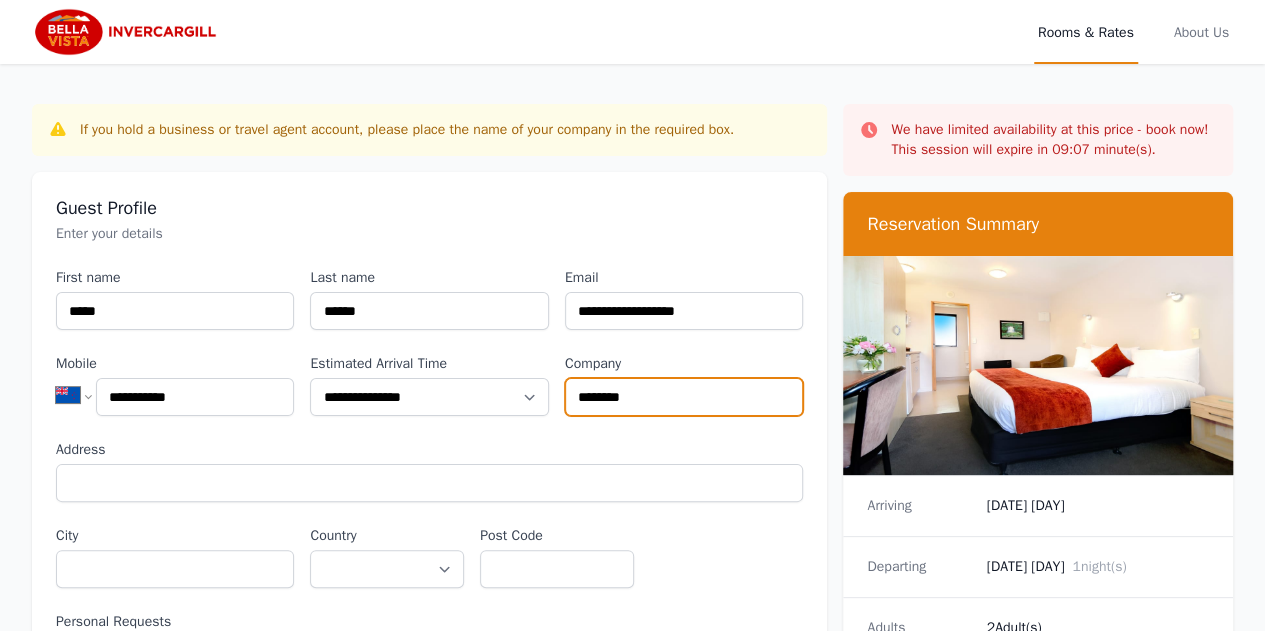 type on "********" 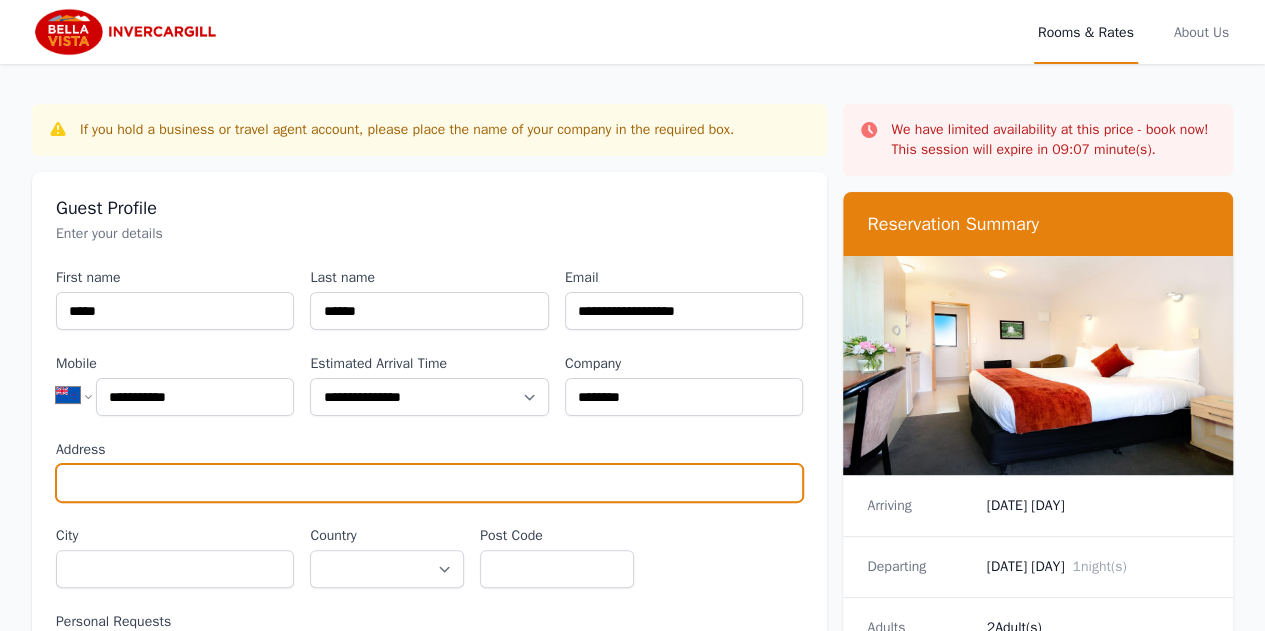 click on "Address" at bounding box center [429, 483] 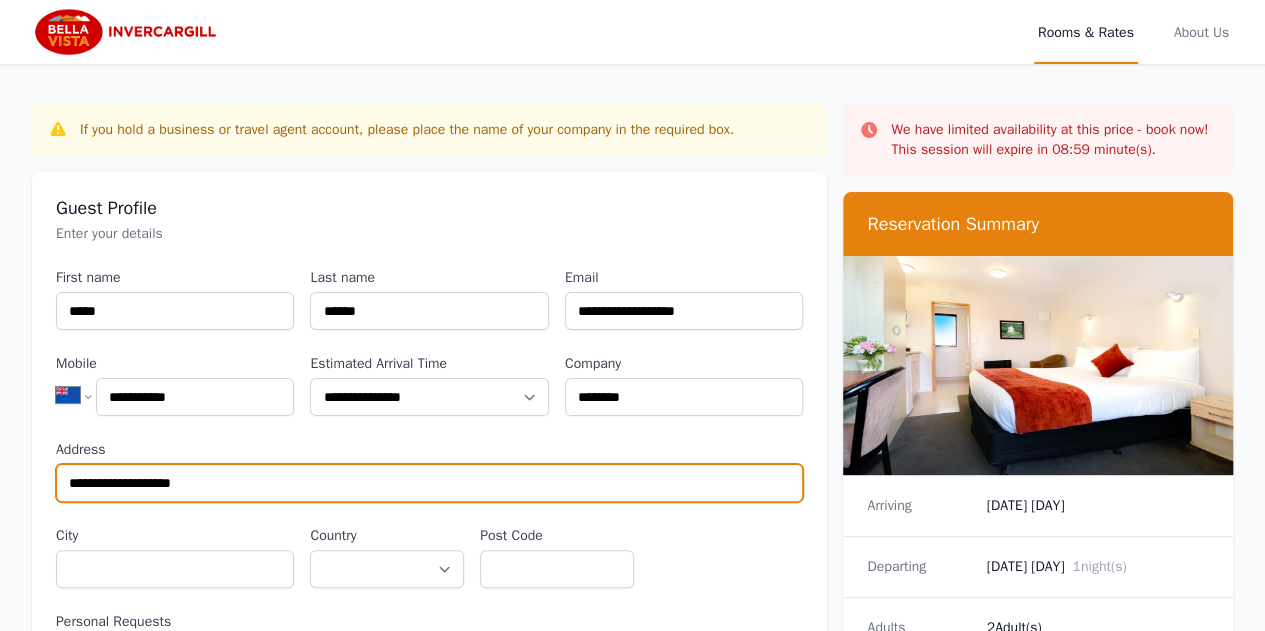 click on "**********" at bounding box center (429, 483) 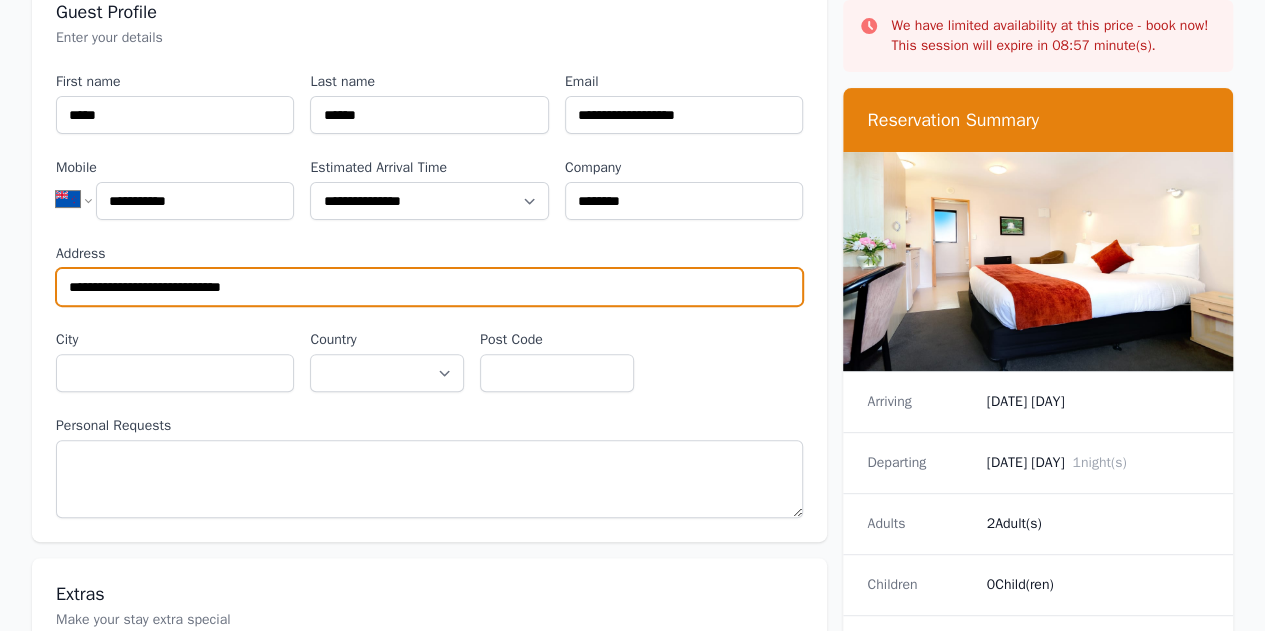 scroll, scrollTop: 200, scrollLeft: 0, axis: vertical 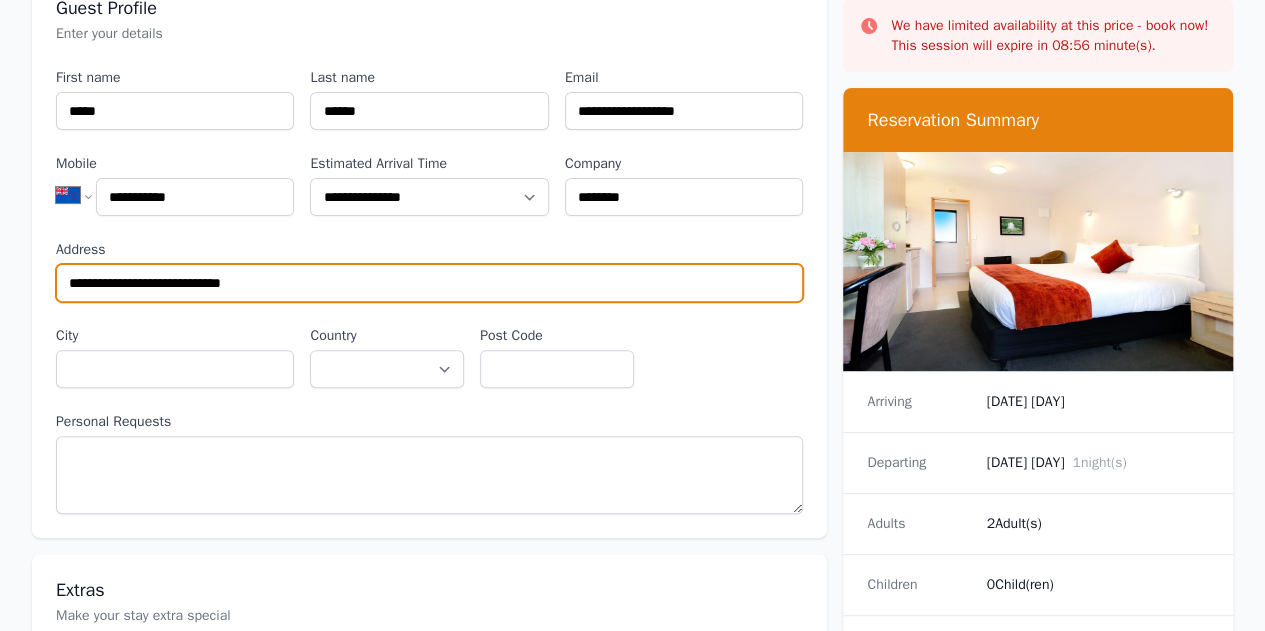 type on "**********" 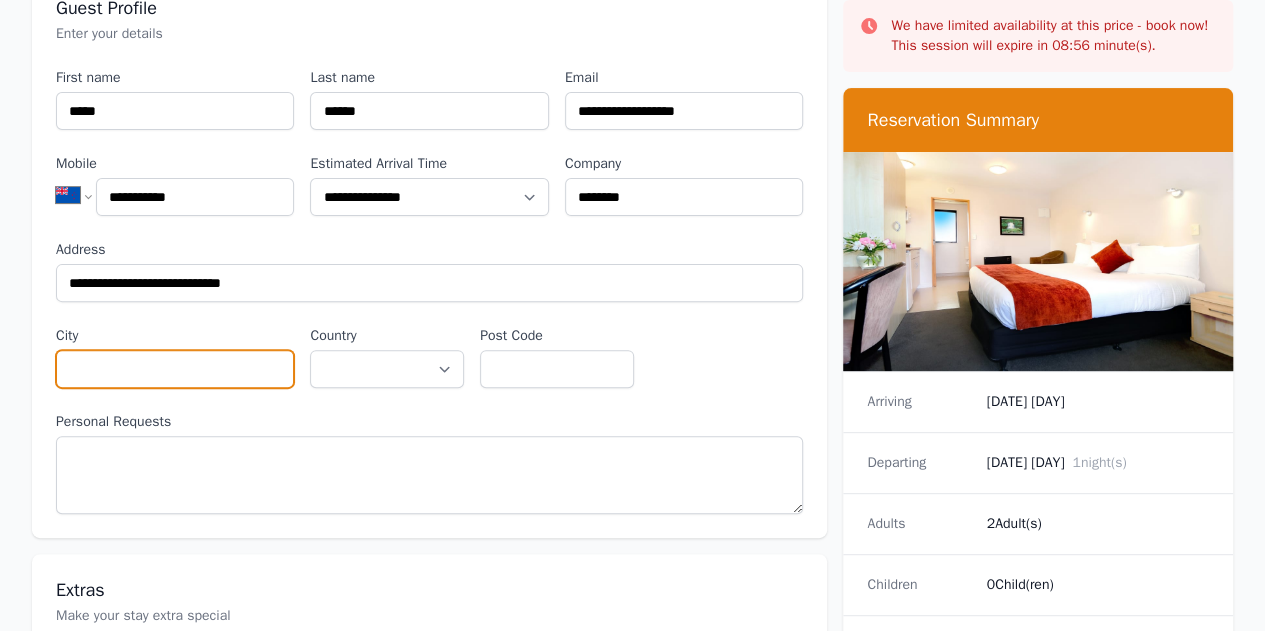 click on "City" at bounding box center [175, 369] 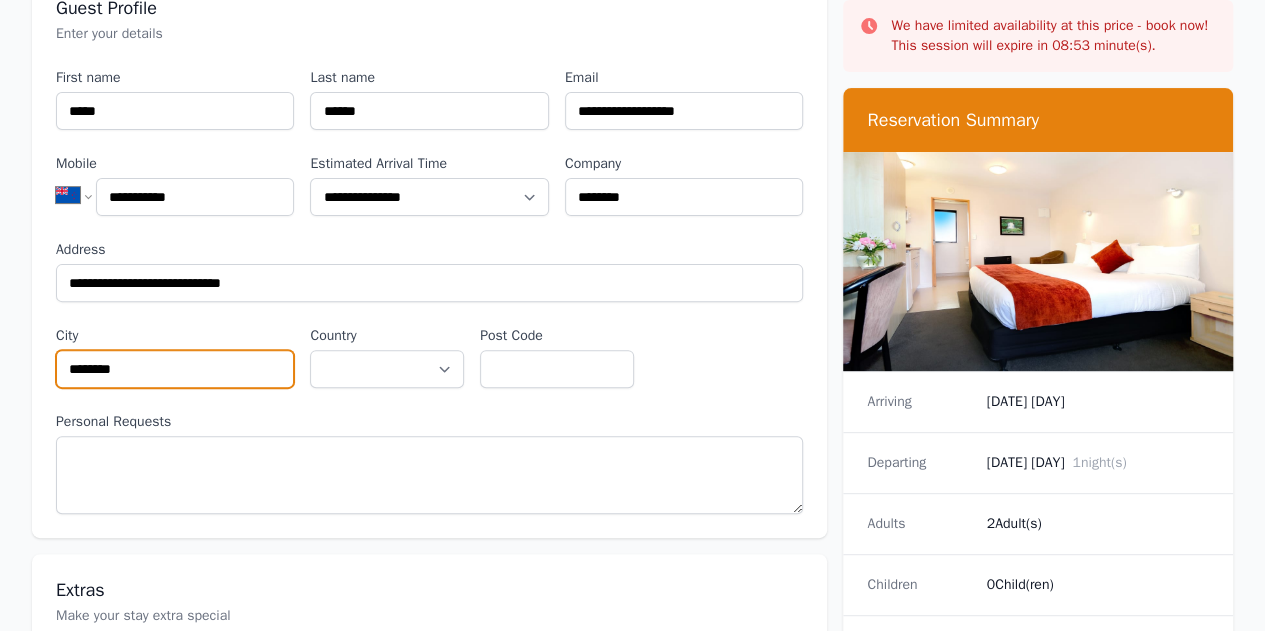 type on "********" 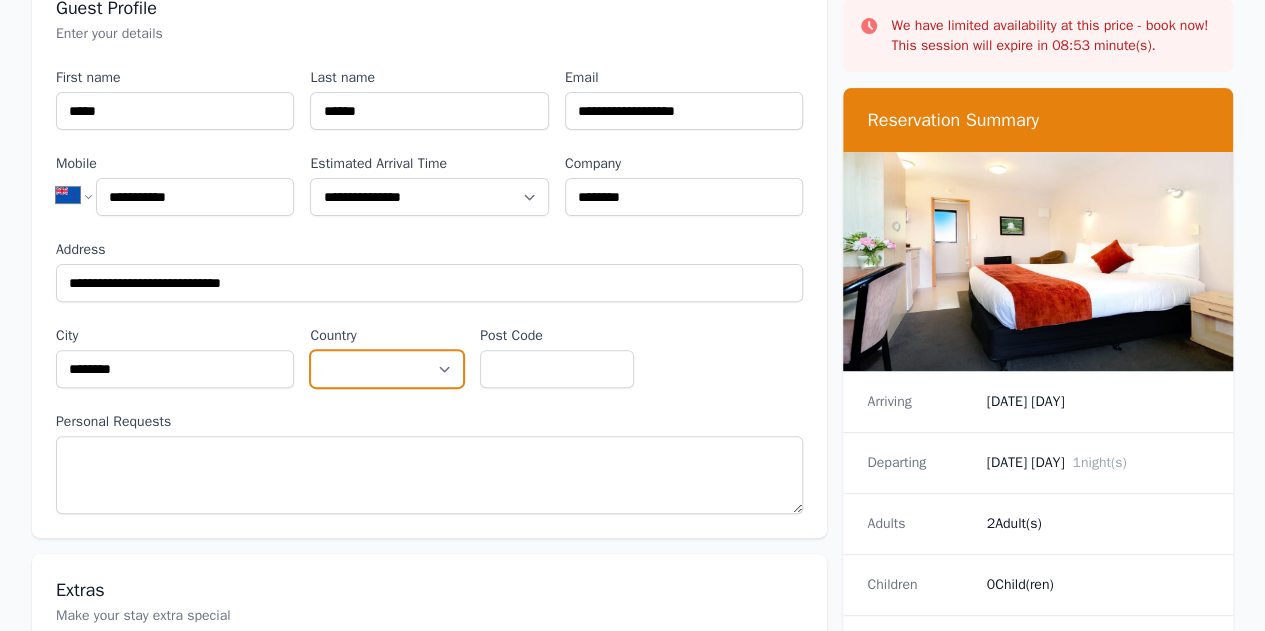 click on "**********" at bounding box center (387, 369) 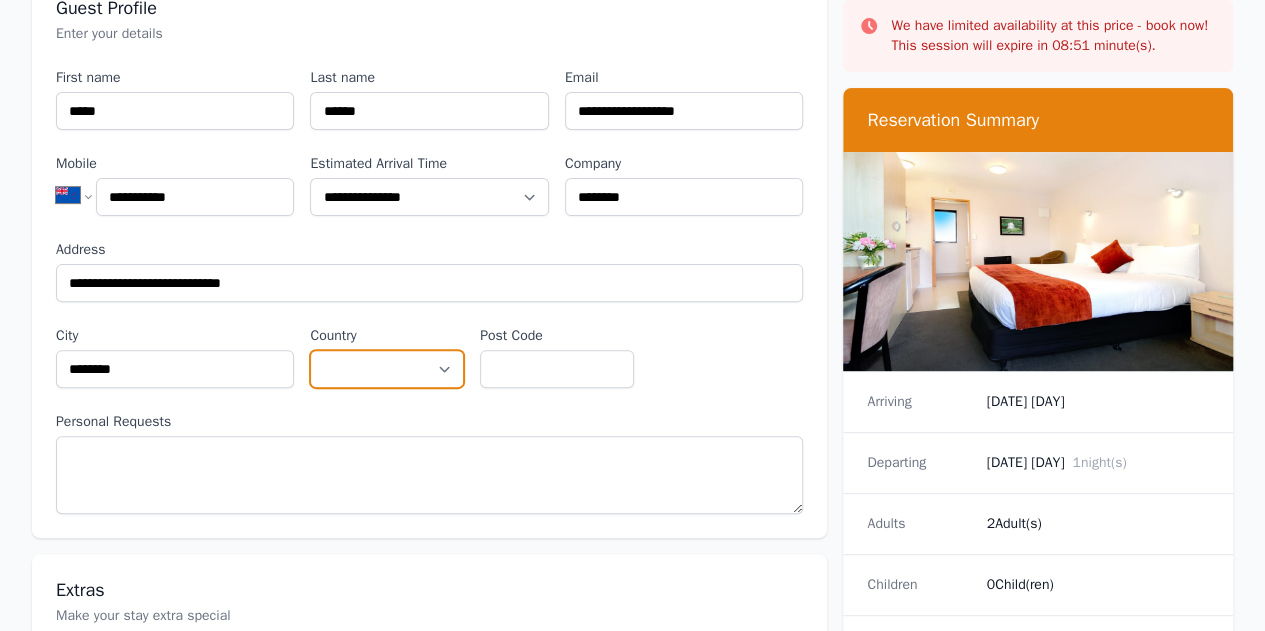 select on "**********" 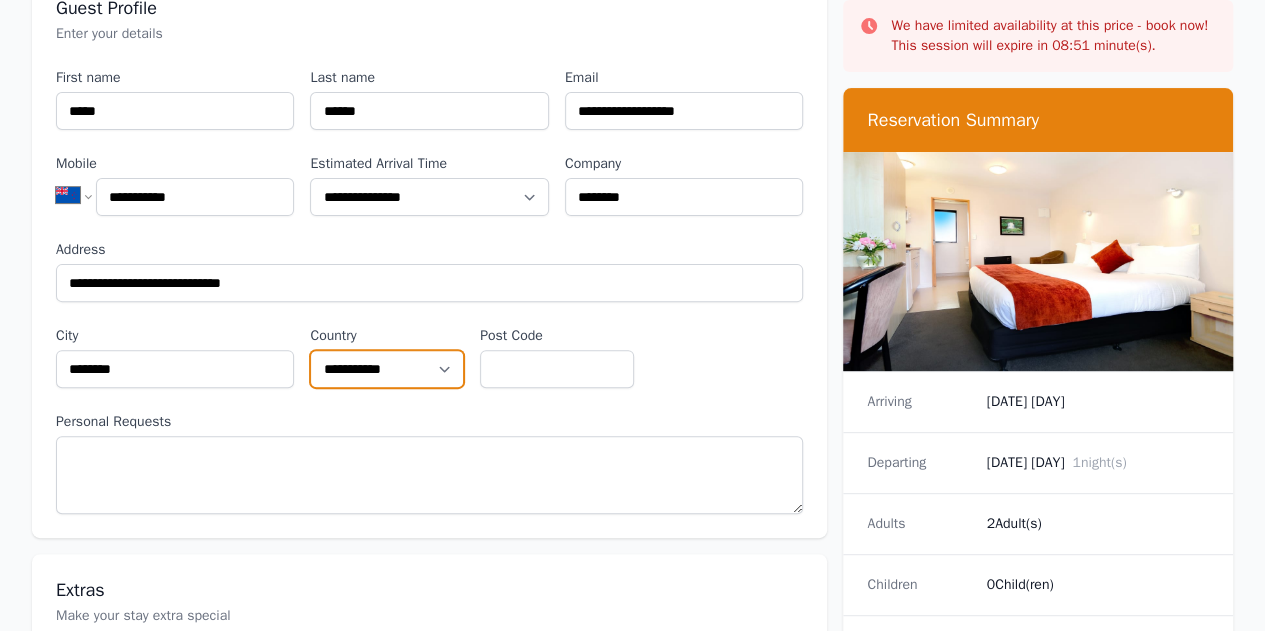 click on "**********" at bounding box center (387, 369) 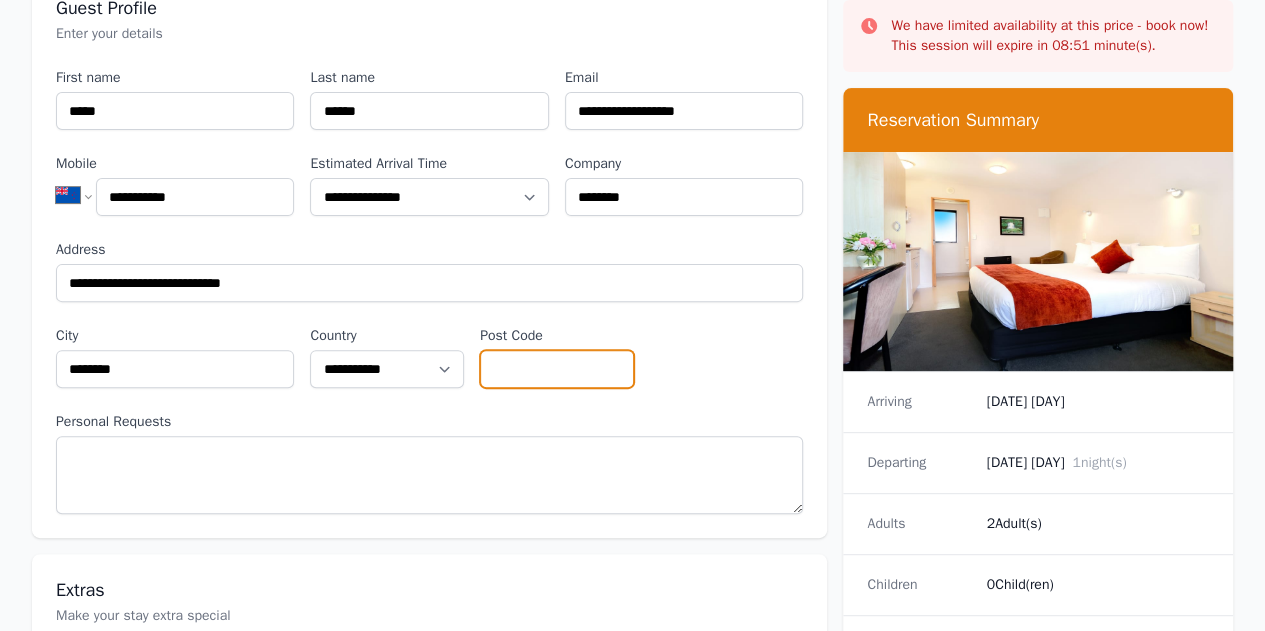 click on "Post Code" at bounding box center (557, 369) 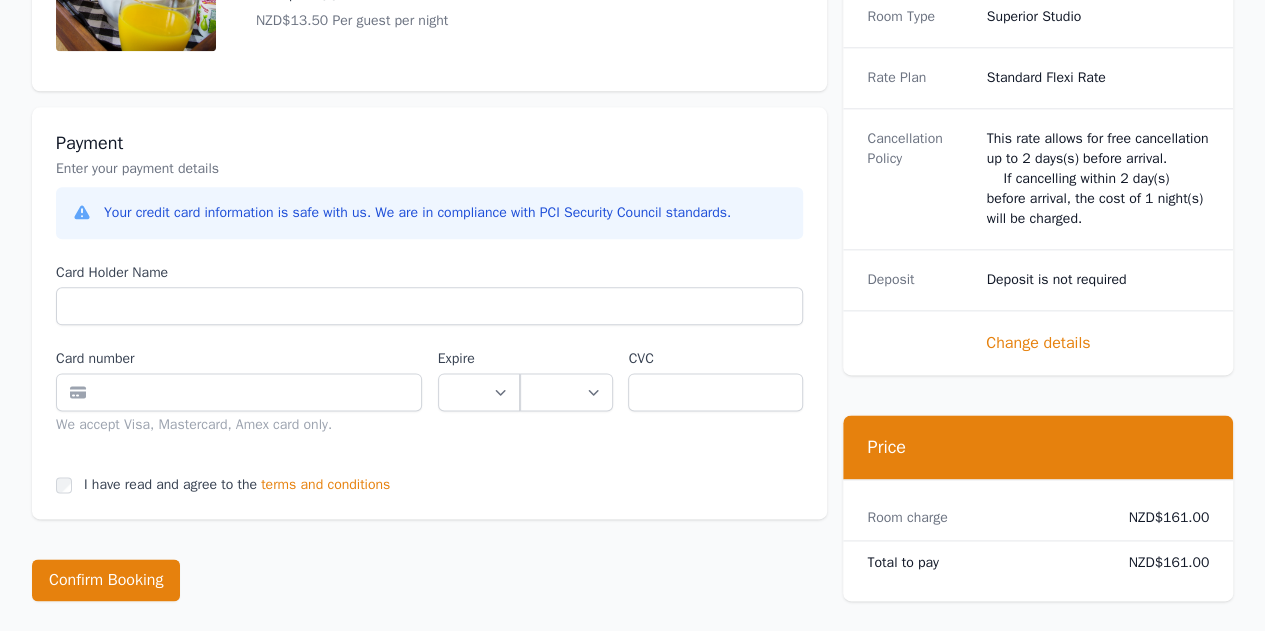 scroll, scrollTop: 1100, scrollLeft: 0, axis: vertical 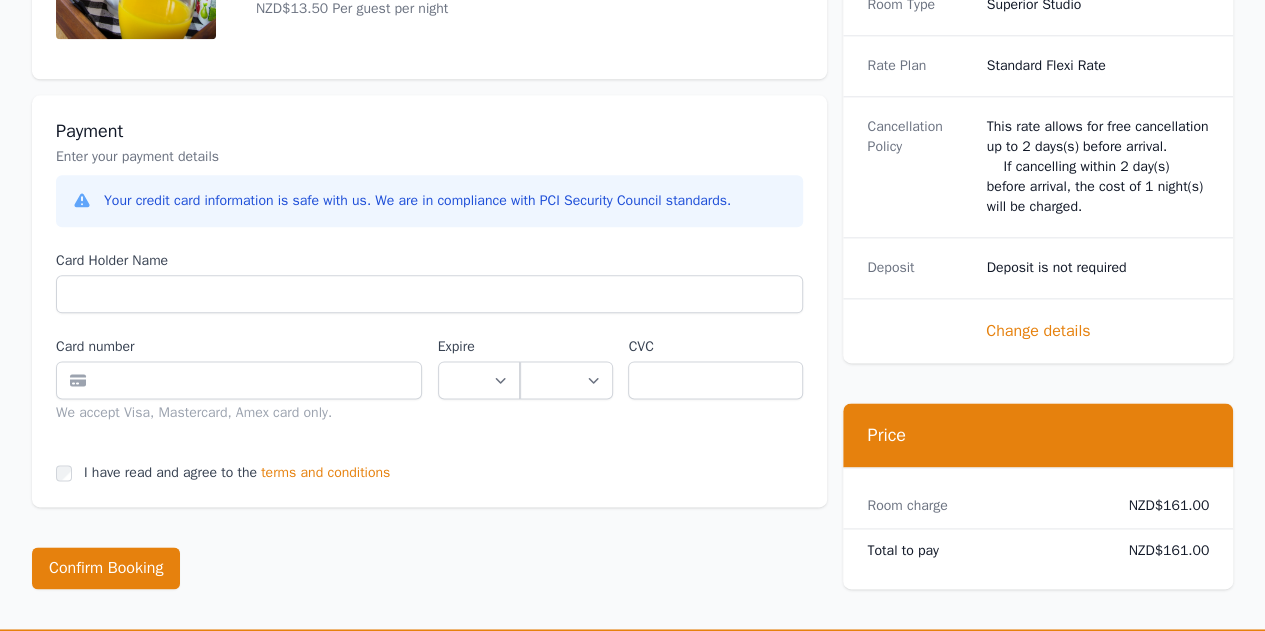 type on "****" 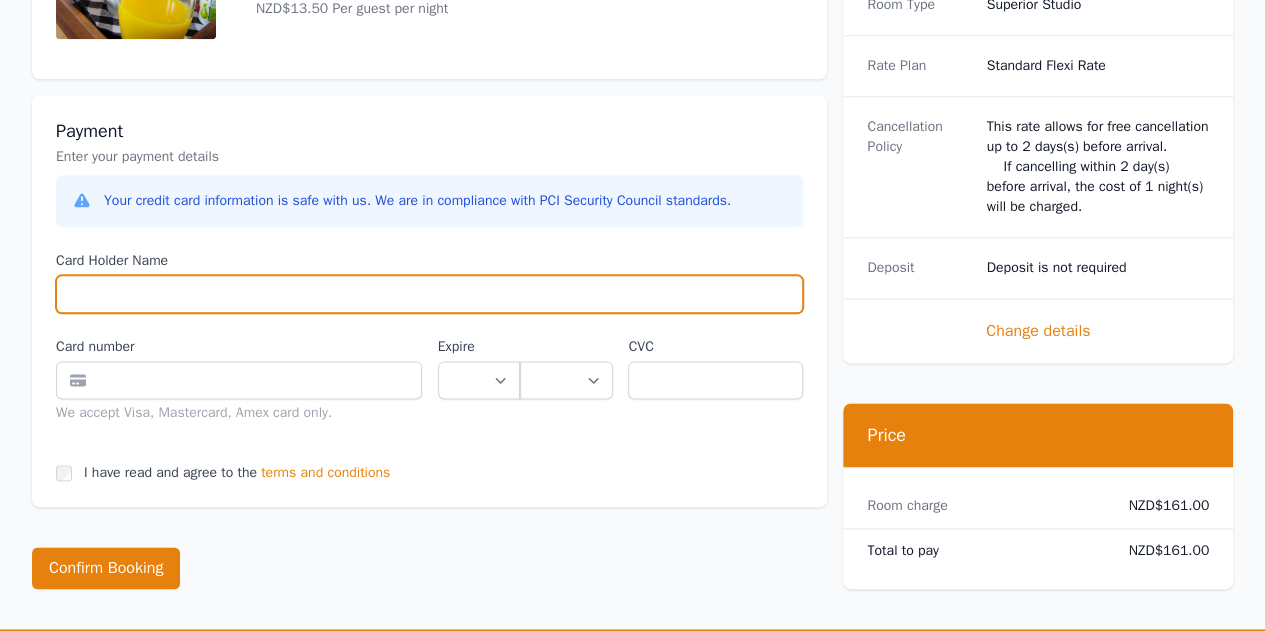 click on "Card Holder Name" at bounding box center (429, 294) 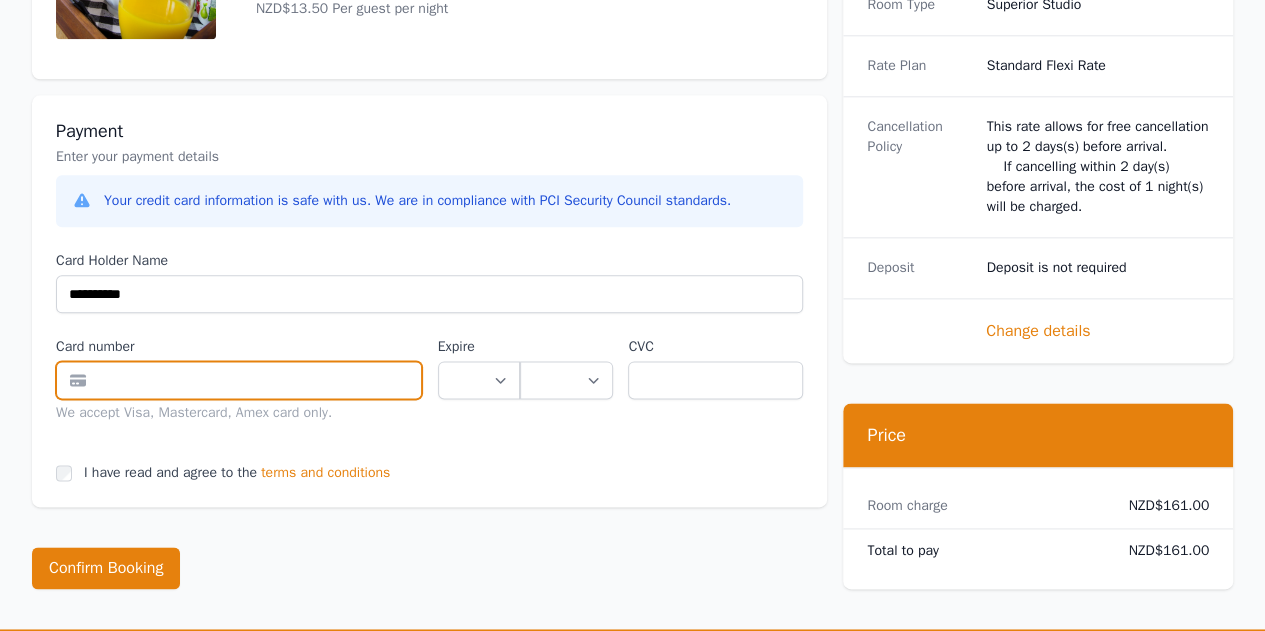 type on "**********" 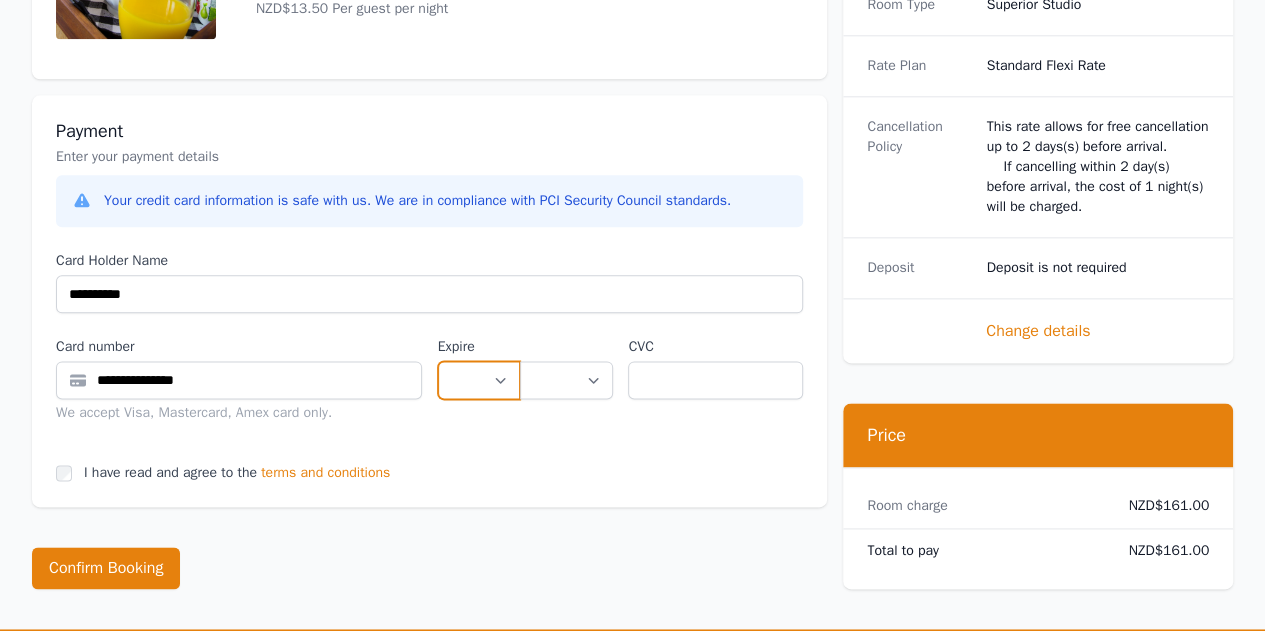 select on "**" 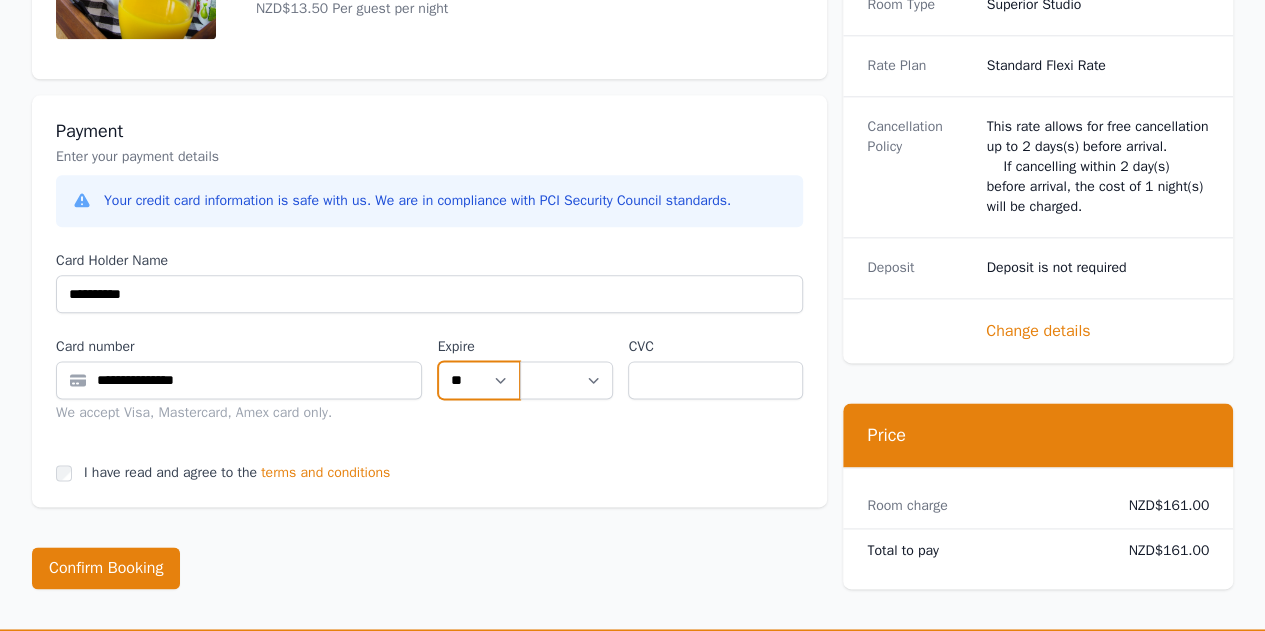 select on "**" 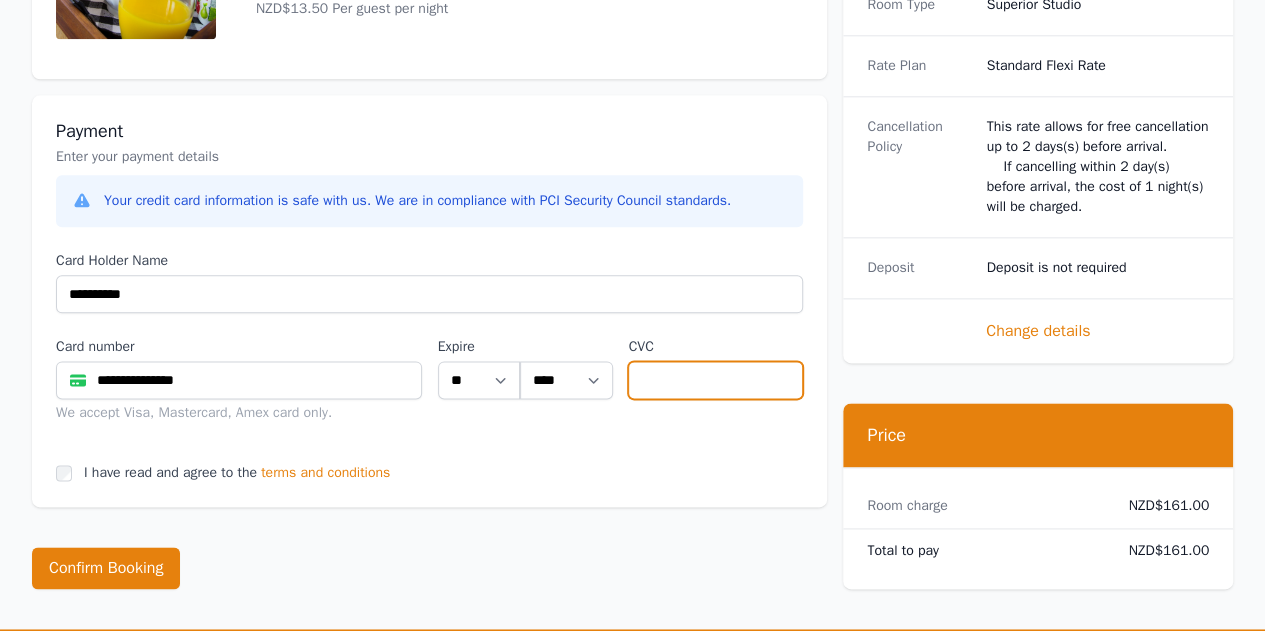 click at bounding box center [715, 380] 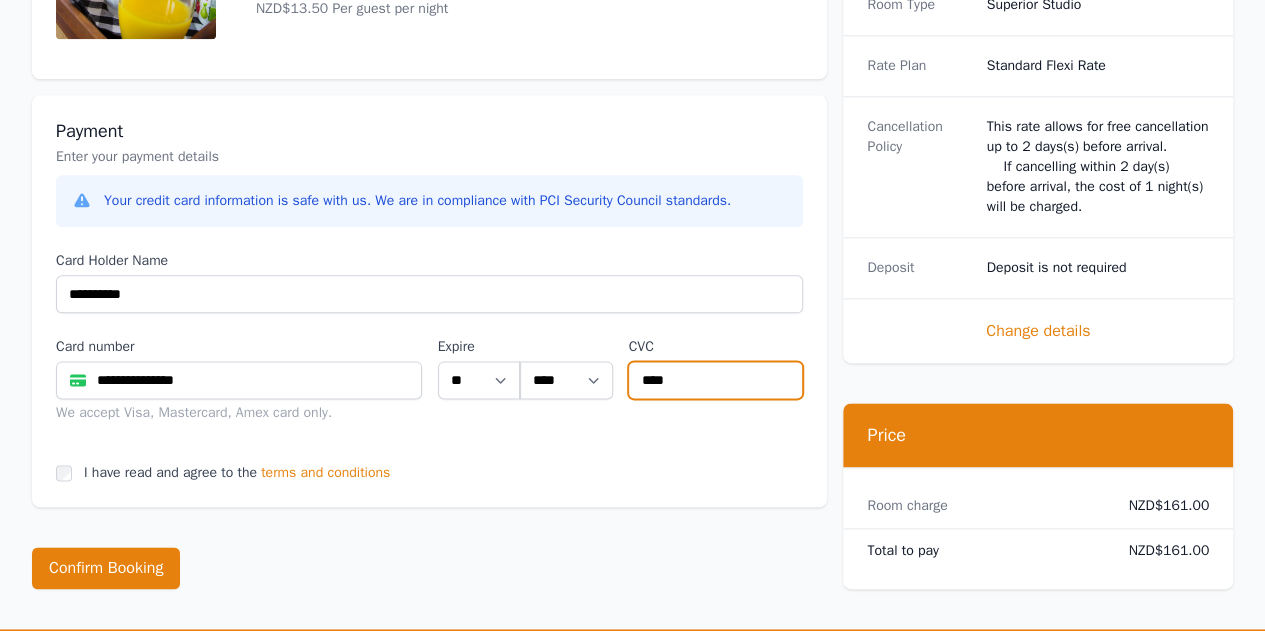 type on "****" 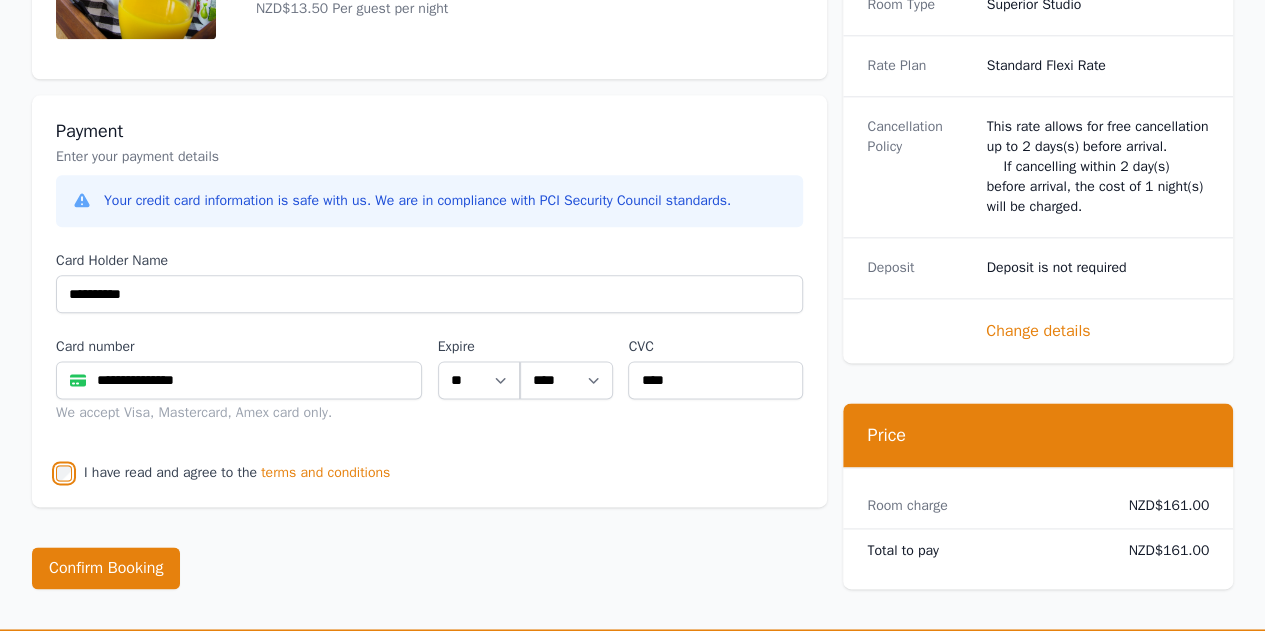 scroll, scrollTop: 1200, scrollLeft: 0, axis: vertical 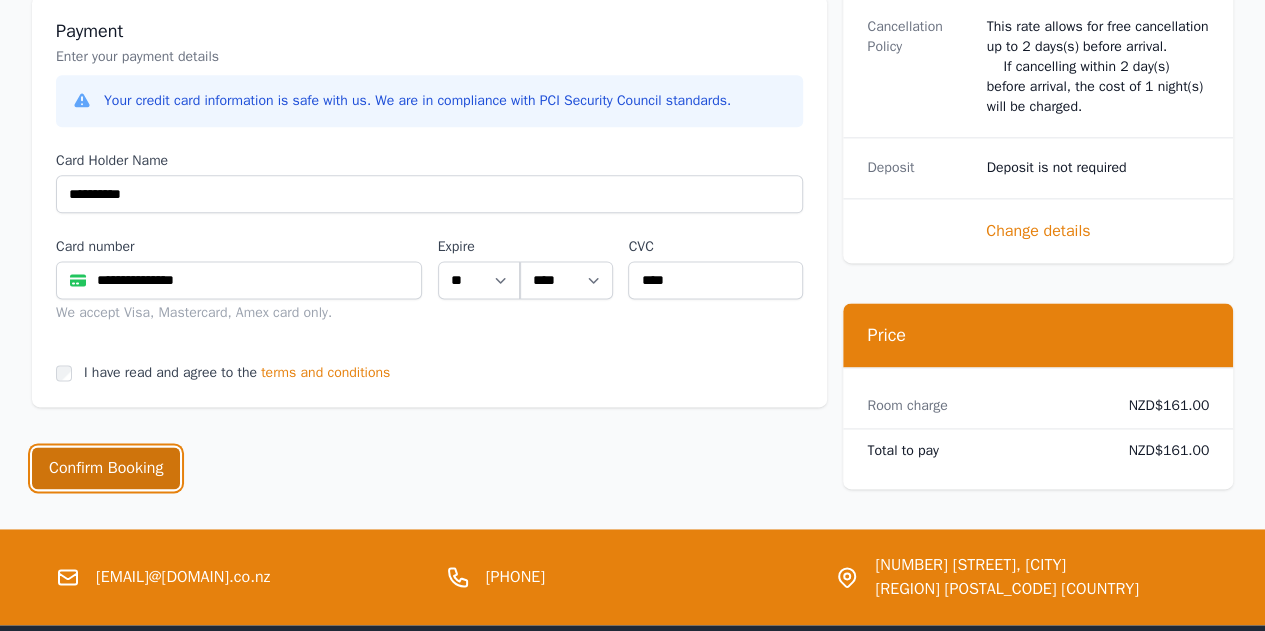 click on "Confirm Booking" at bounding box center [106, 468] 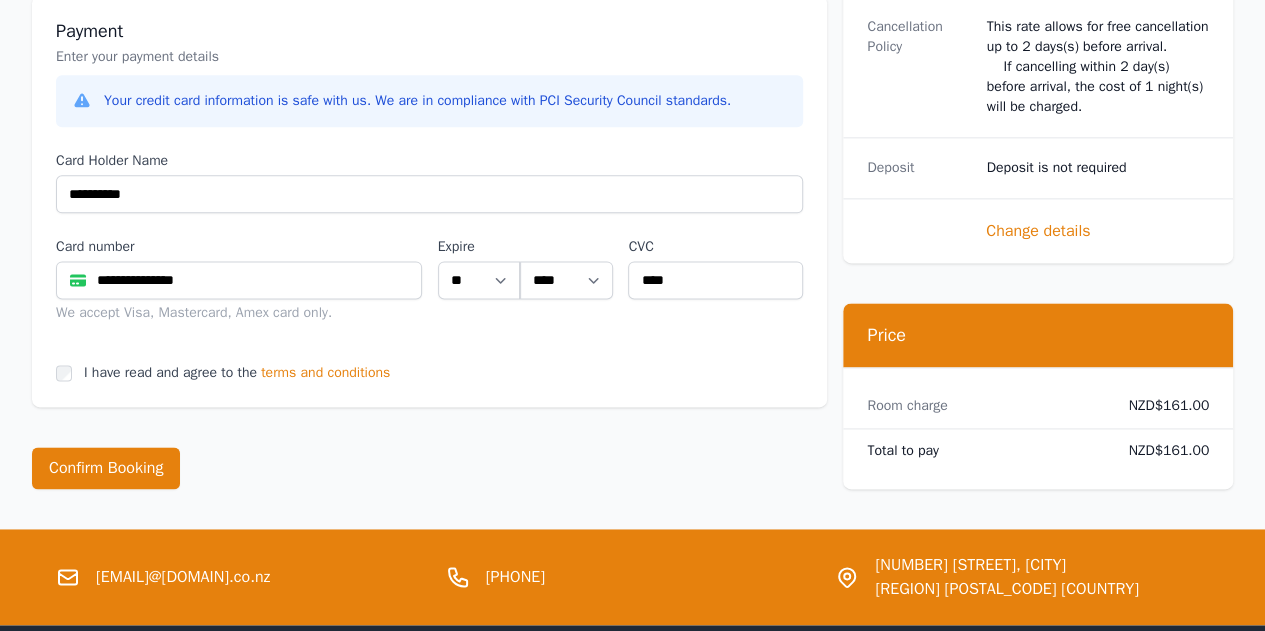 scroll, scrollTop: 0, scrollLeft: 0, axis: both 